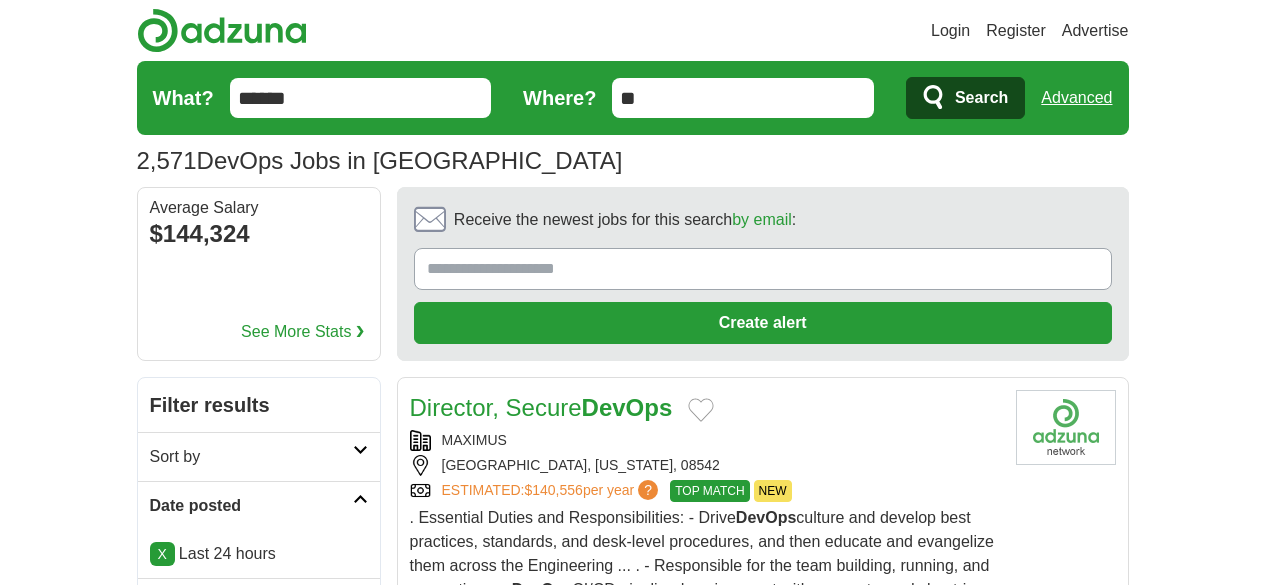 scroll, scrollTop: 0, scrollLeft: 0, axis: both 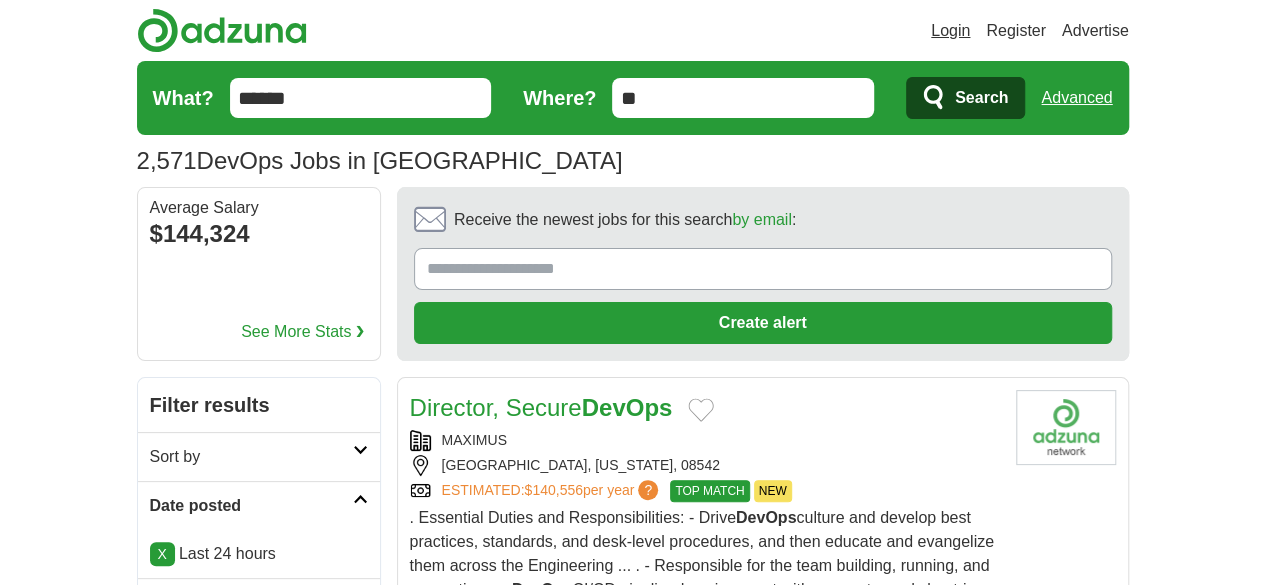 click on "Login" at bounding box center [950, 31] 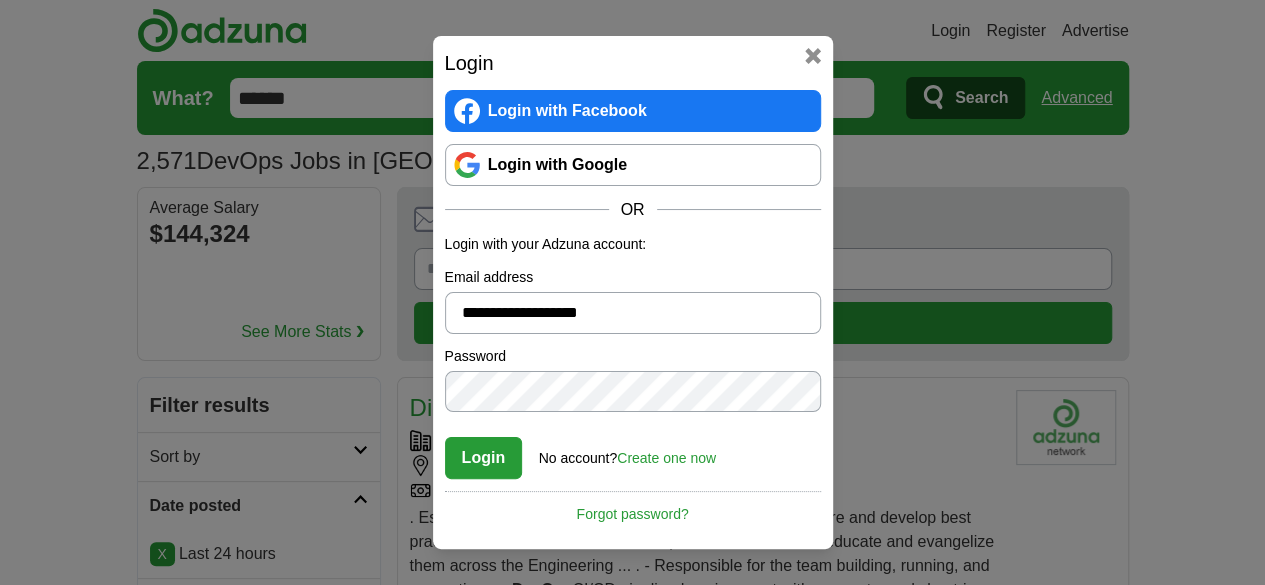 click on "**********" at bounding box center (633, 313) 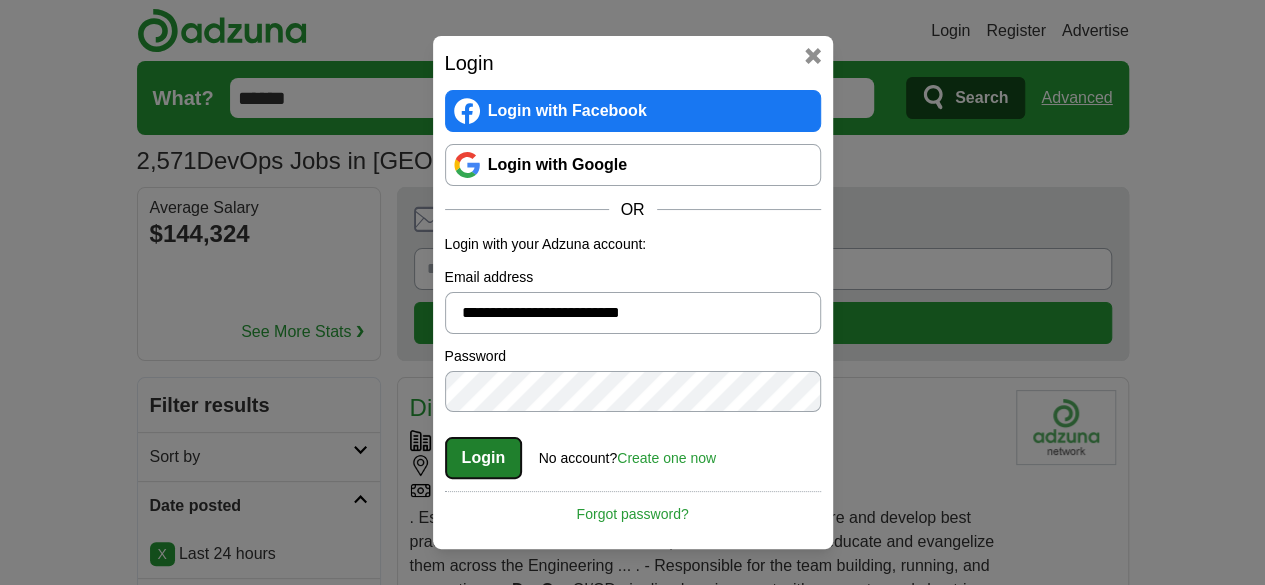 click on "Login" at bounding box center (484, 458) 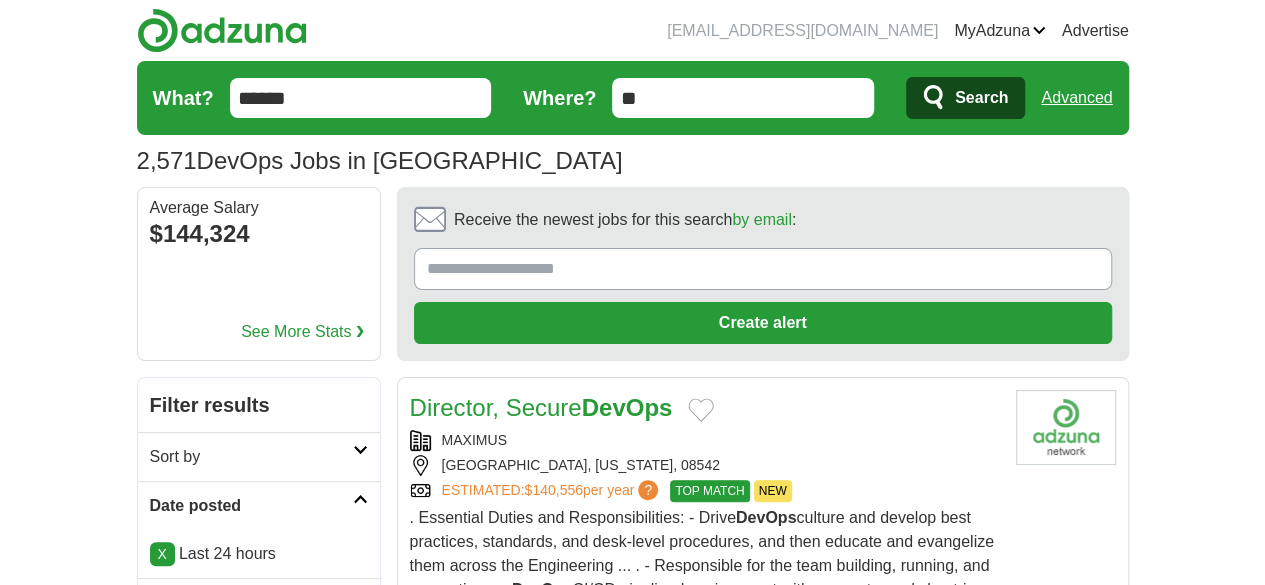 click on "******" at bounding box center [361, 98] 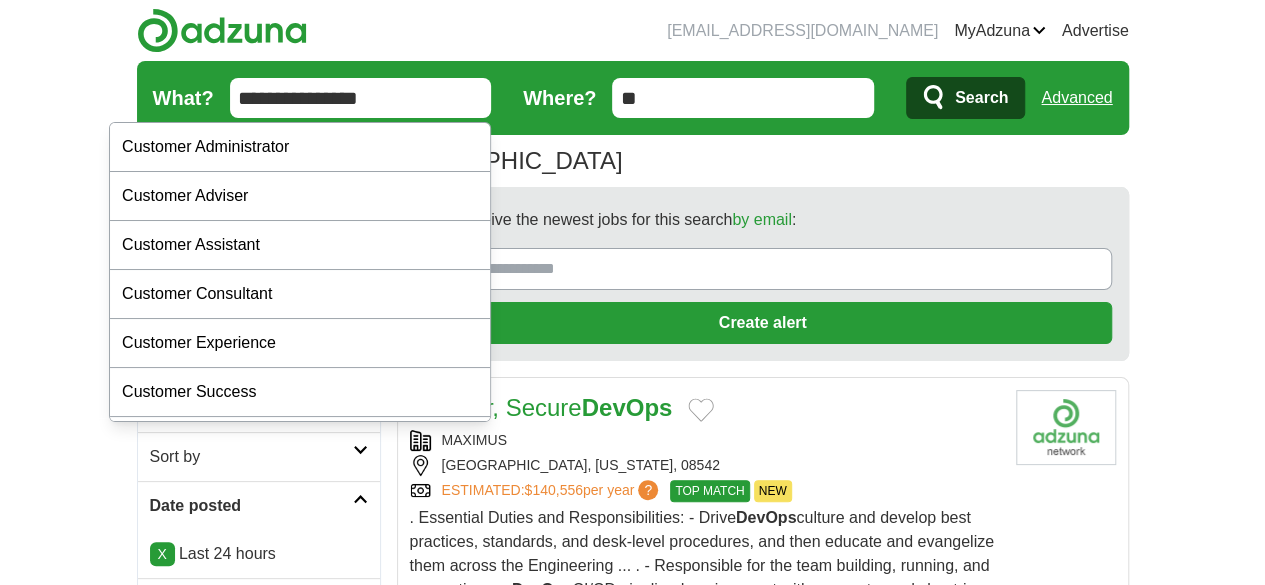 click on "**********" at bounding box center [361, 98] 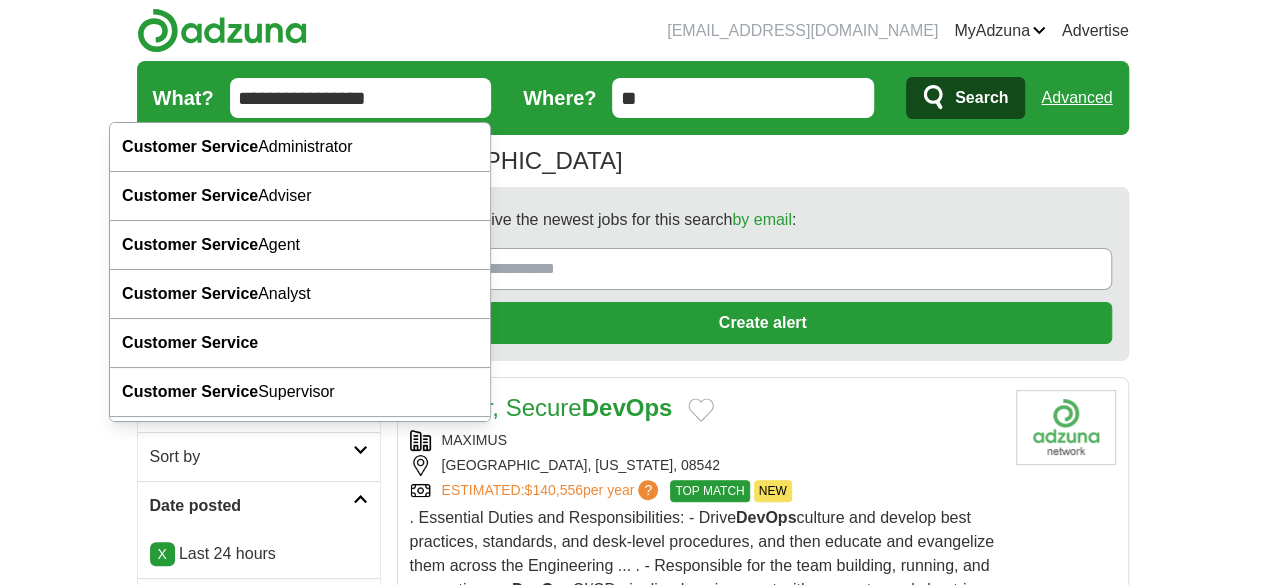 type on "**********" 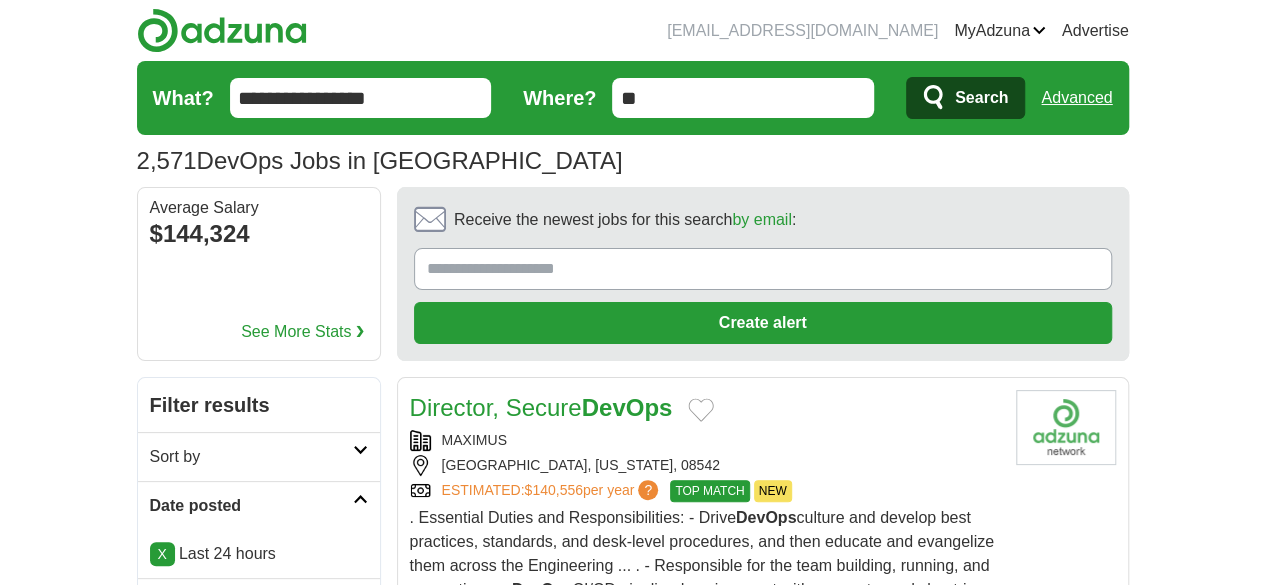 click on "**" at bounding box center (743, 98) 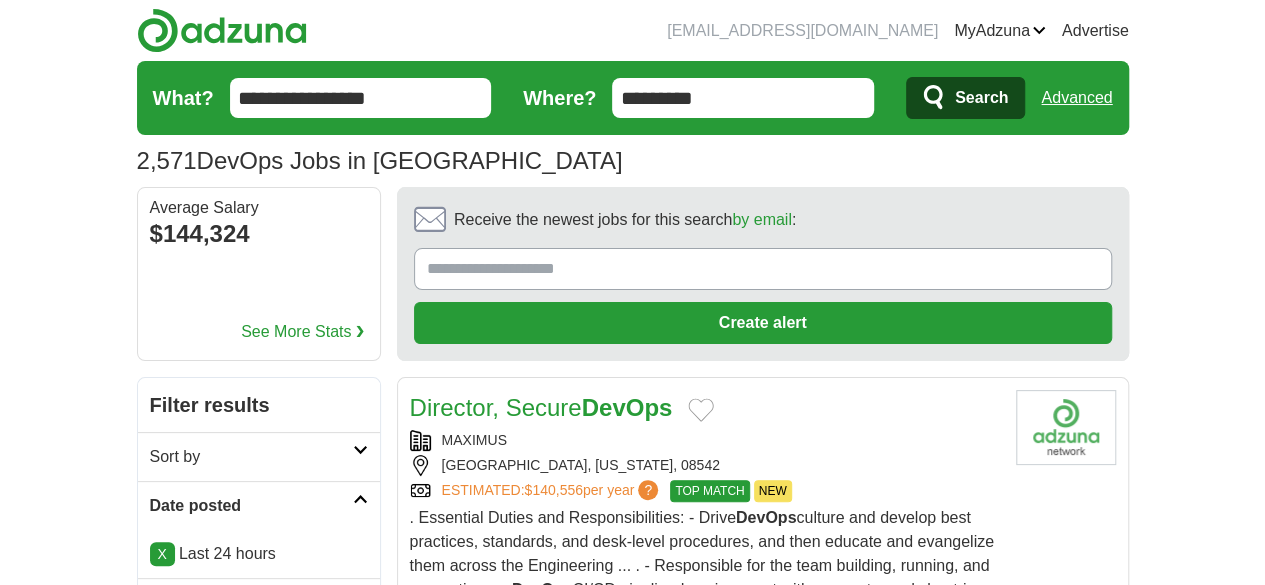 type on "*********" 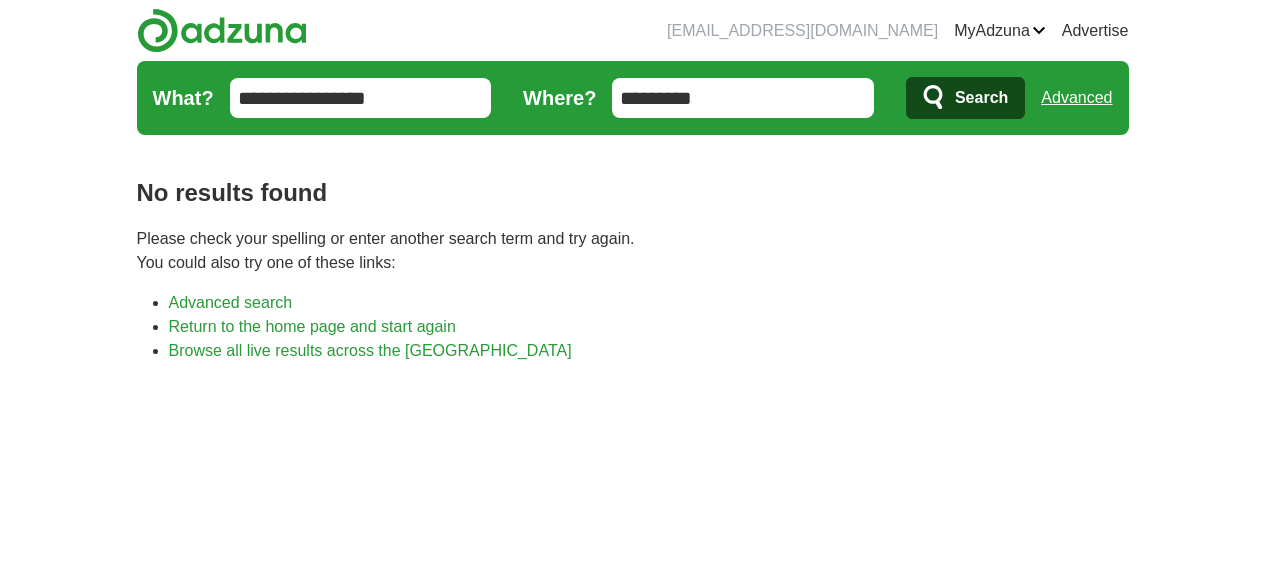 scroll, scrollTop: 0, scrollLeft: 0, axis: both 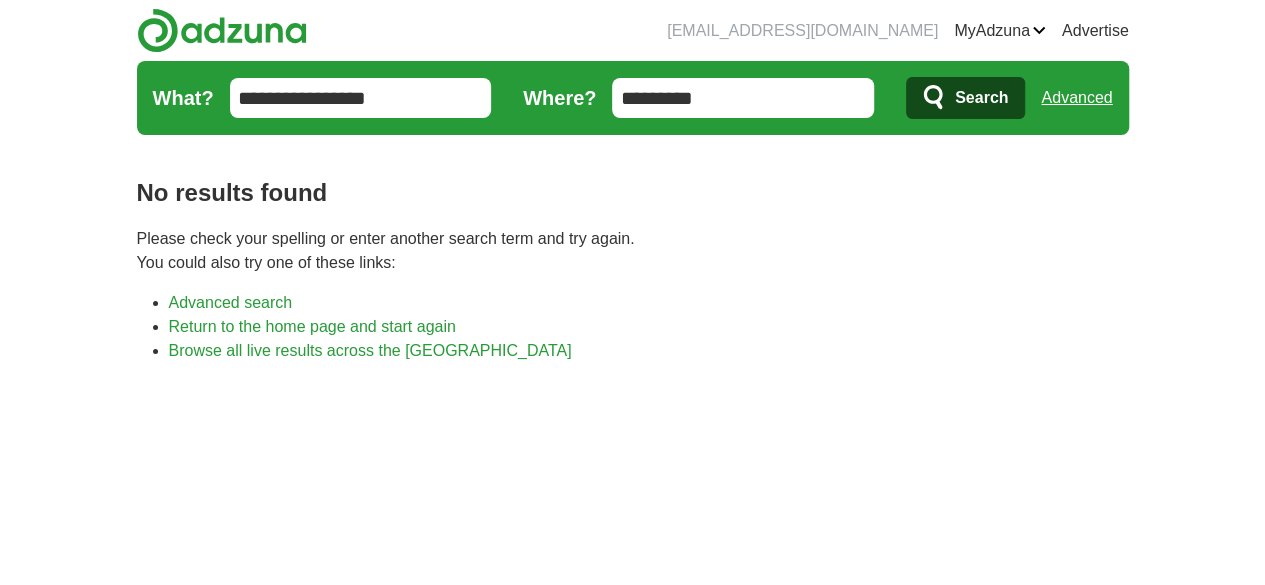 click on "*********" at bounding box center [743, 98] 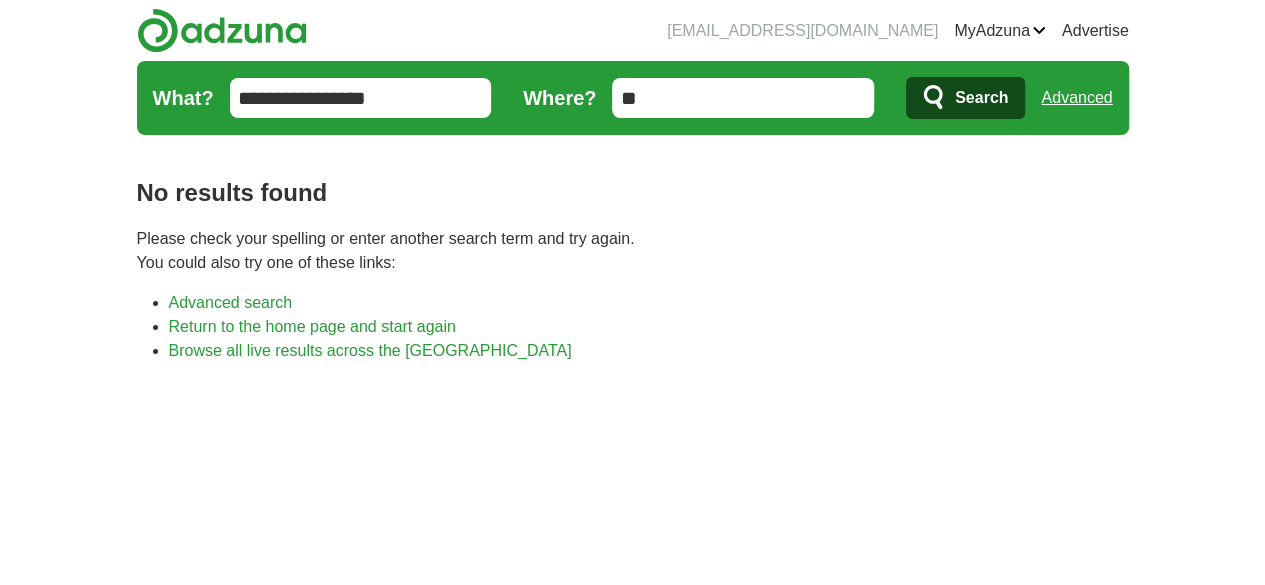 type on "*" 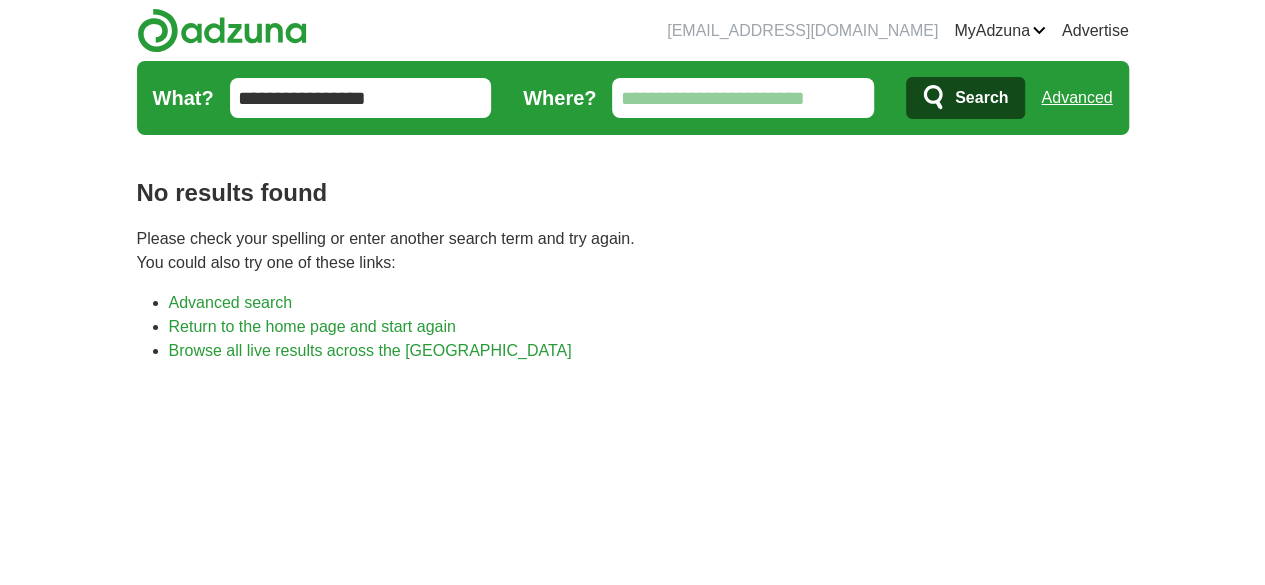click on "Where?" at bounding box center (743, 98) 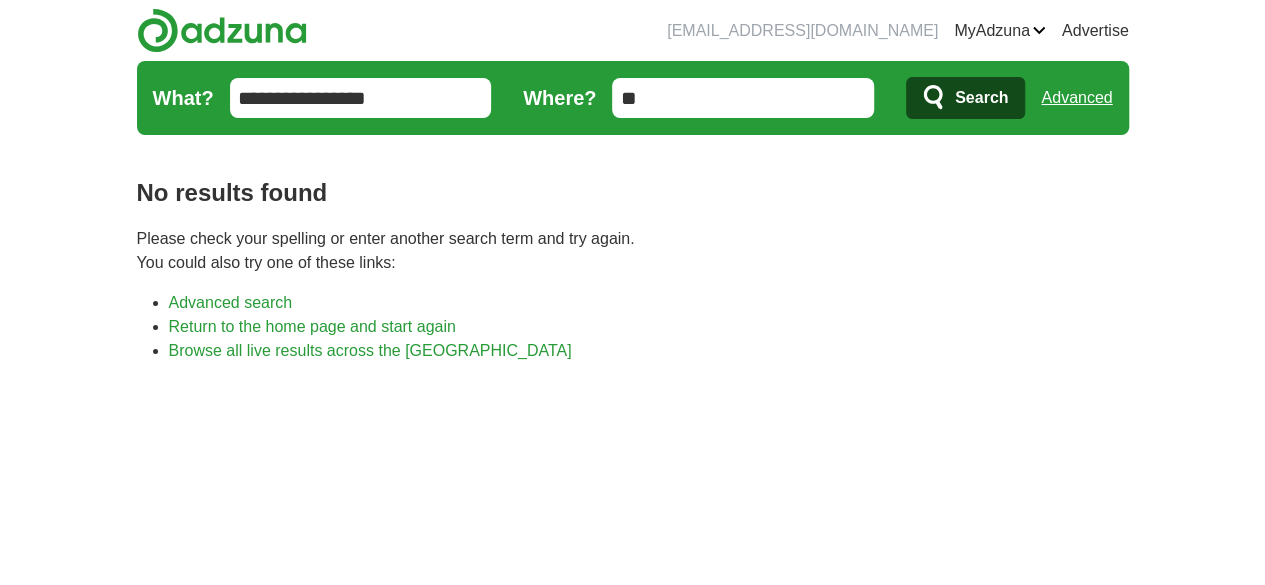 type on "*" 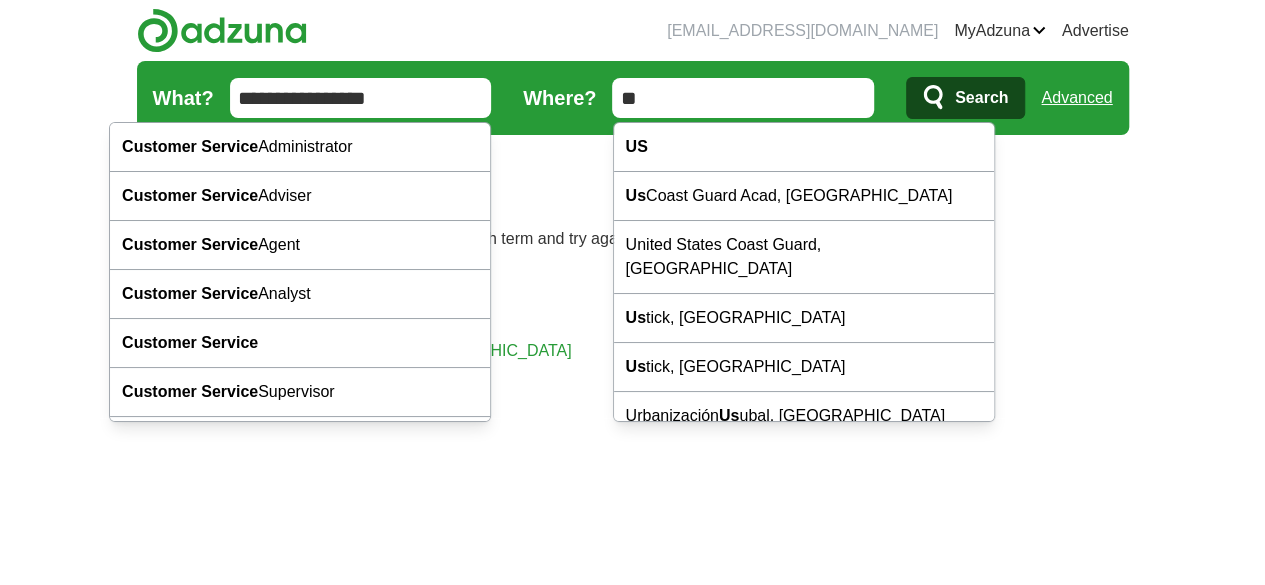 click on "**********" at bounding box center (361, 98) 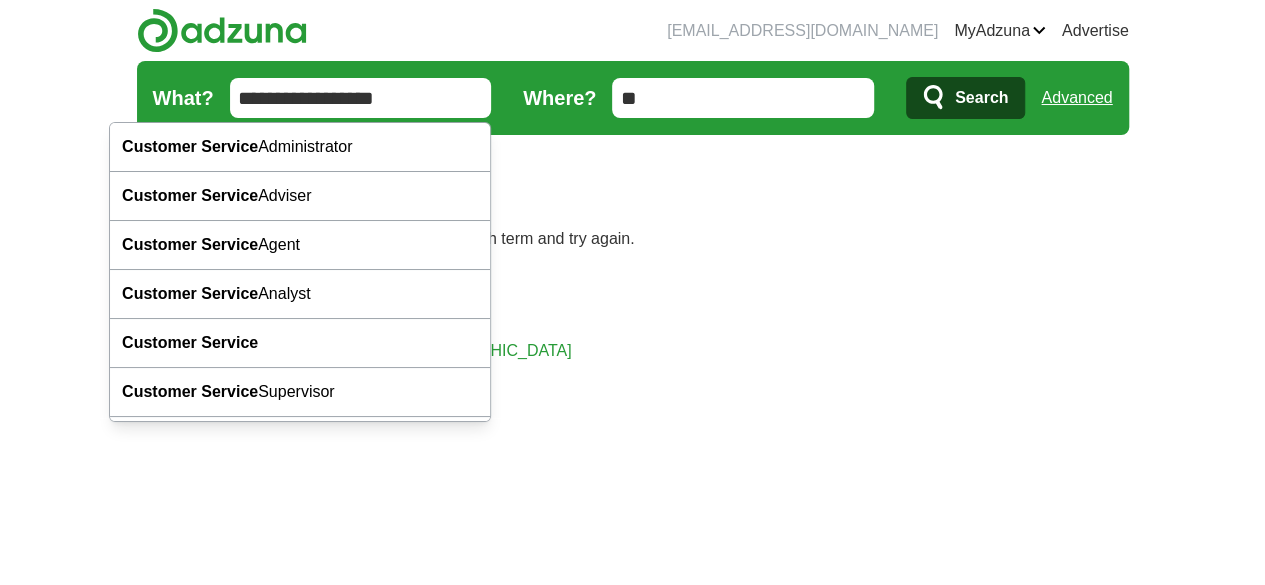type on "**********" 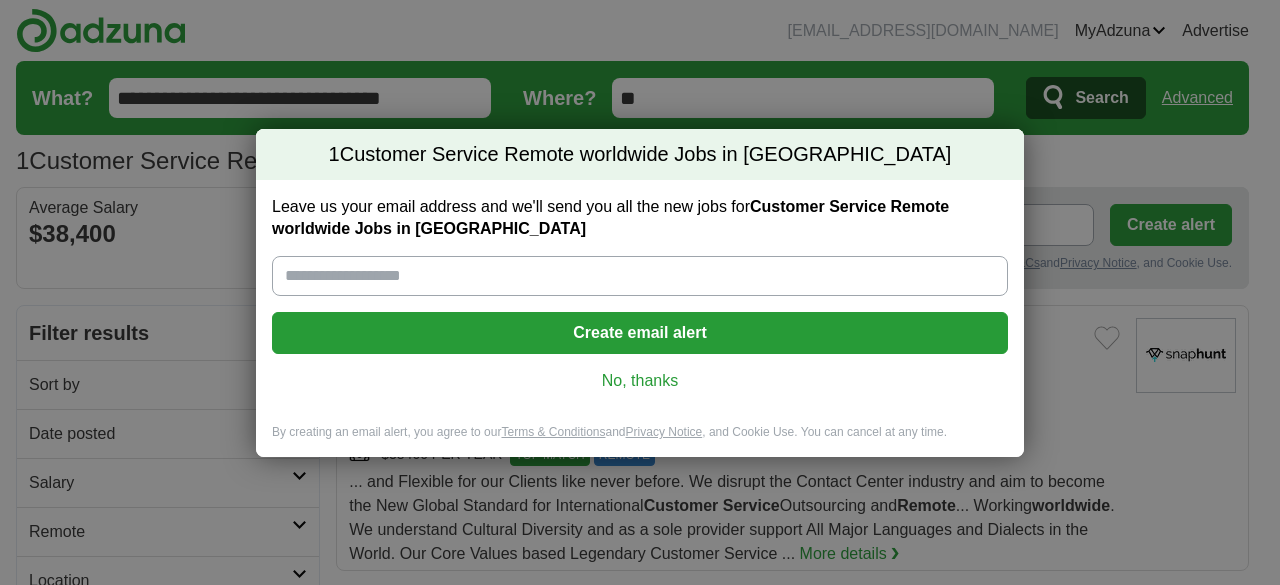 scroll, scrollTop: 0, scrollLeft: 0, axis: both 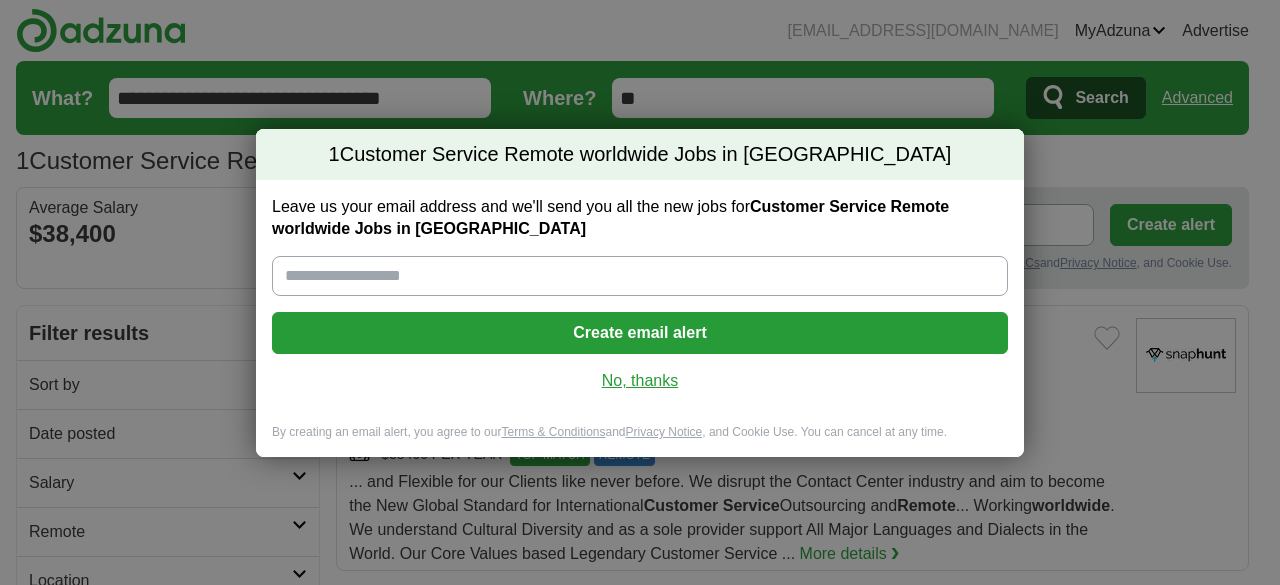 click on "No, thanks" at bounding box center [640, 381] 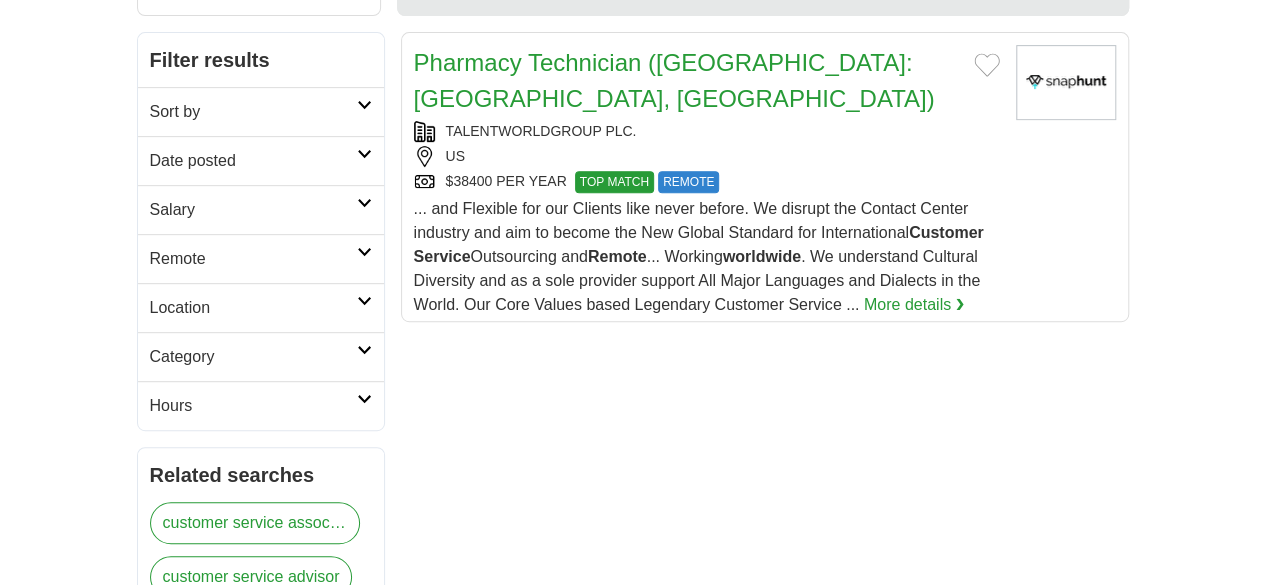 scroll, scrollTop: 271, scrollLeft: 0, axis: vertical 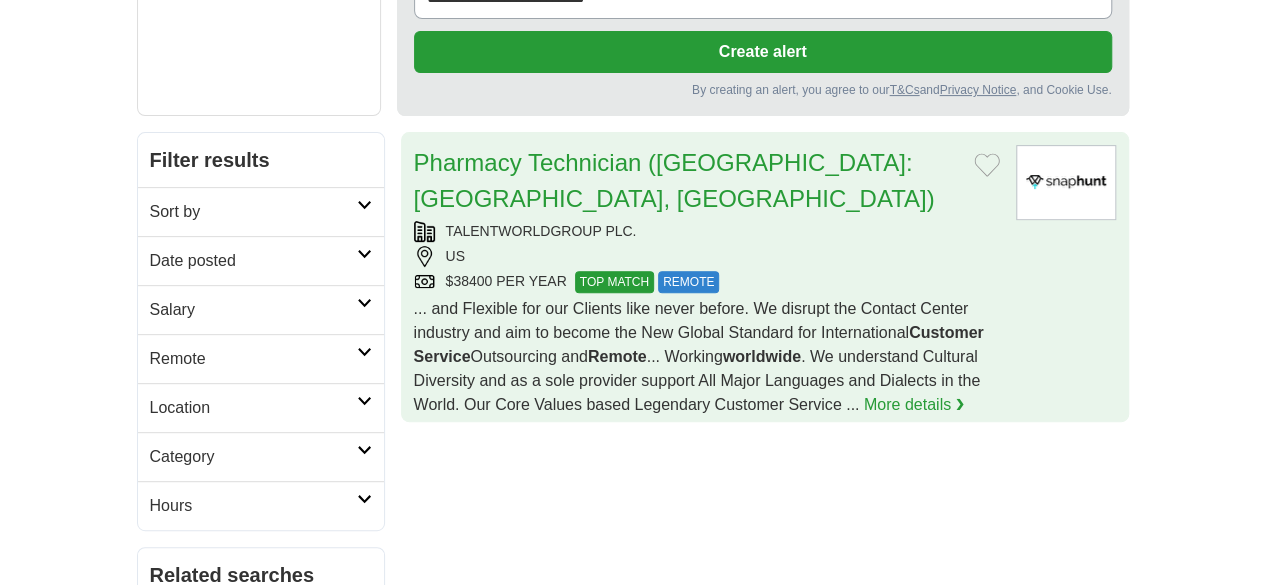 click on "...  and Flexible for our Clients like never before. We disrupt the Contact Center industry and aim to become the New Global Standard for International  Customer   Service  Outsourcing and  Remote  ...  Working  worldwide . We understand Cultural Diversity and as a sole provider support All Major Languages and Dialects in the World. Our Core Values based Legendary Customer Service ..." at bounding box center (699, 356) 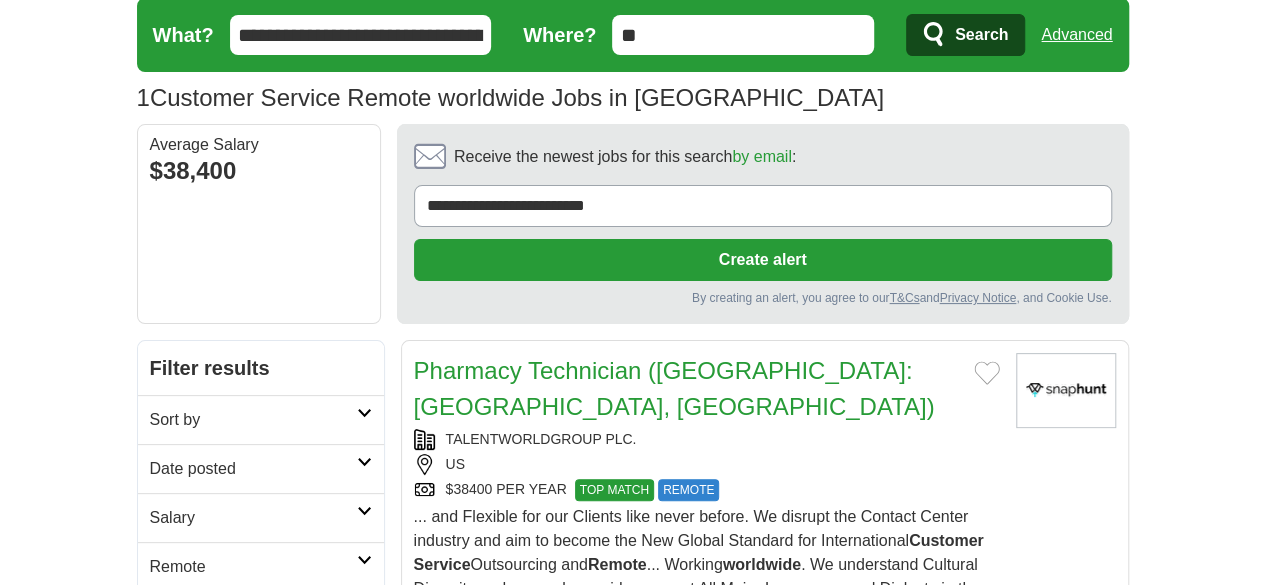scroll, scrollTop: 0, scrollLeft: 0, axis: both 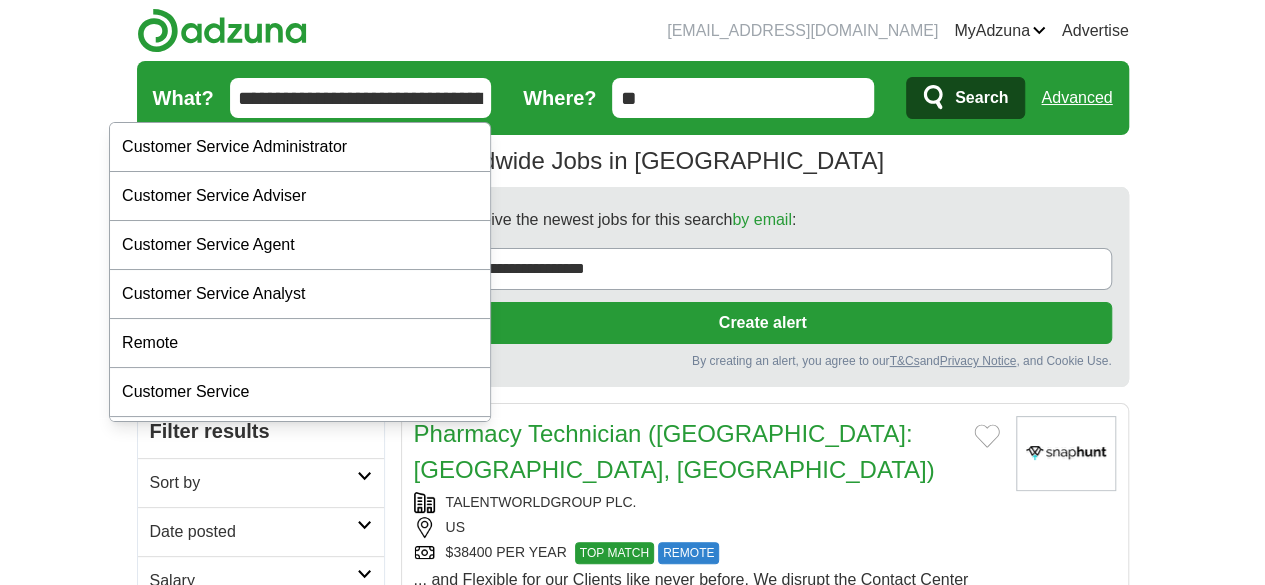 drag, startPoint x: 453, startPoint y: 90, endPoint x: 281, endPoint y: 92, distance: 172.01163 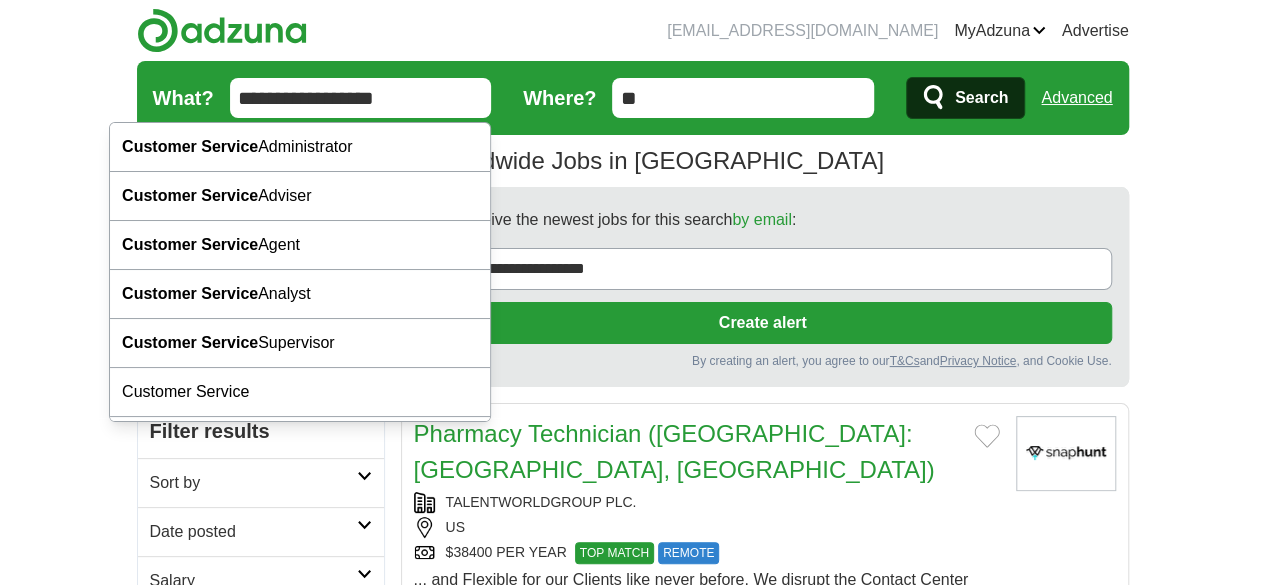 type on "**********" 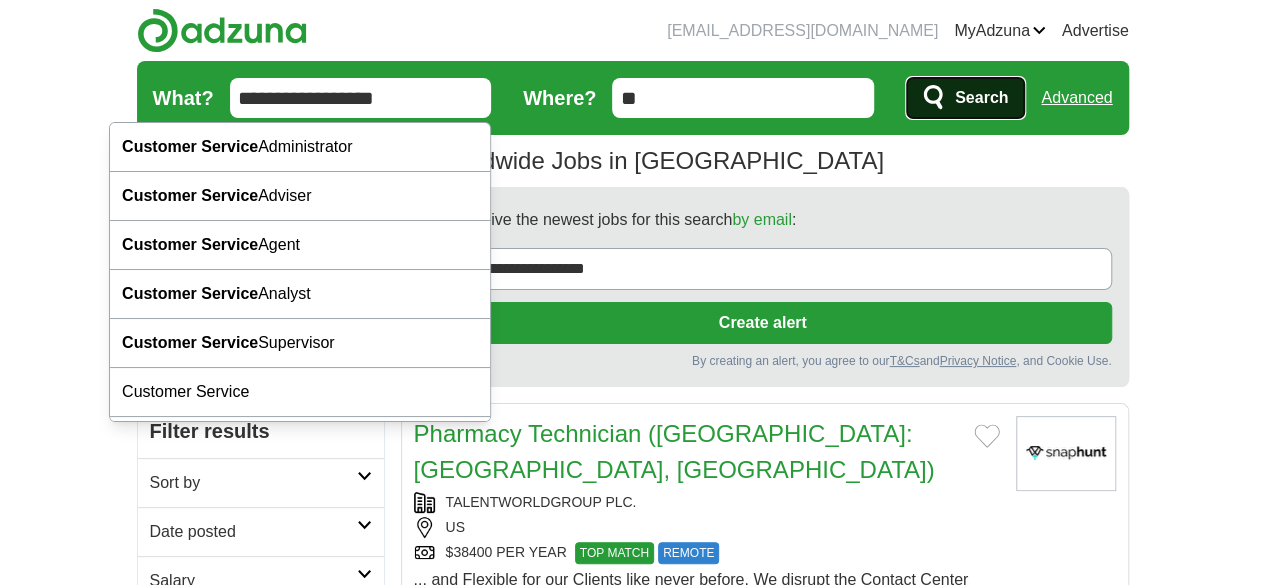 click on "Search" at bounding box center [981, 98] 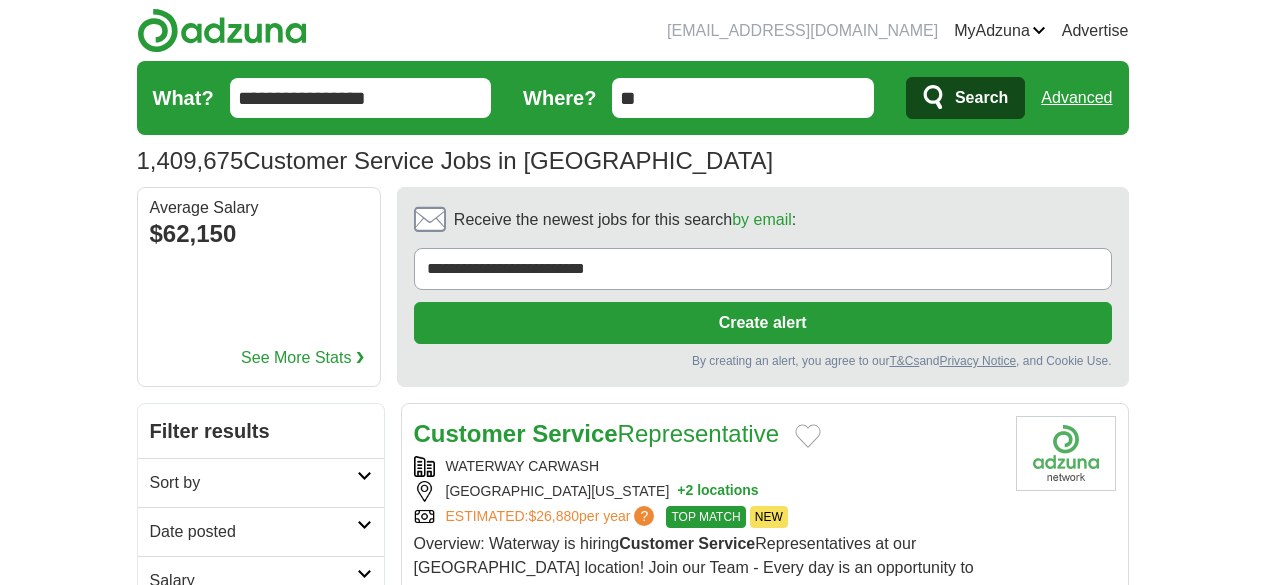 scroll, scrollTop: 0, scrollLeft: 0, axis: both 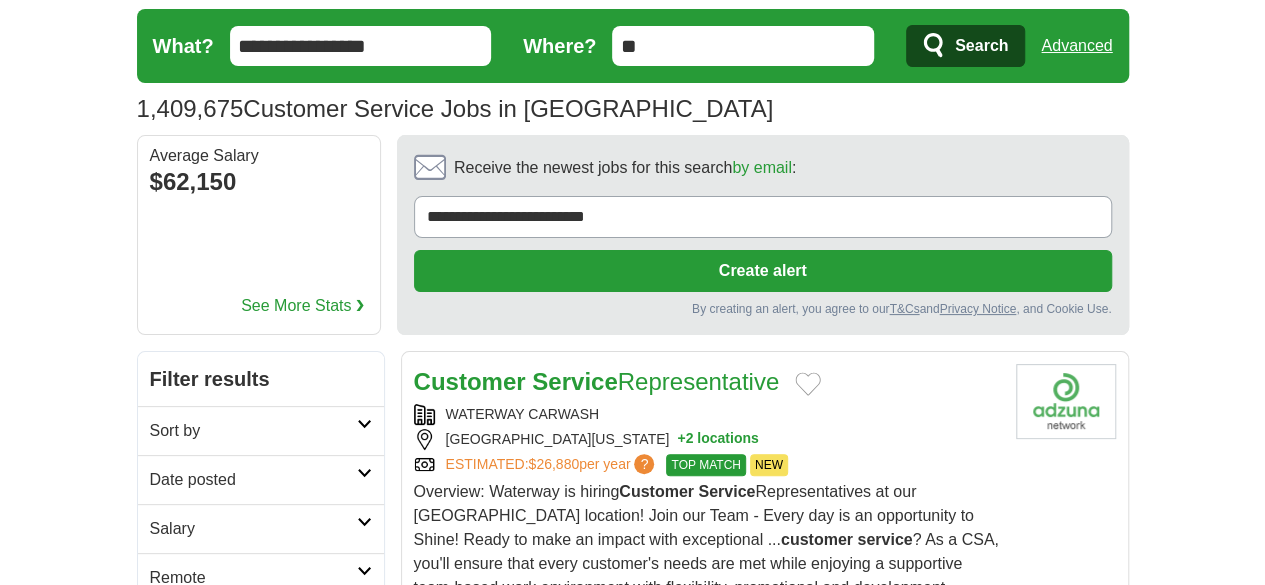click on "Sort by" at bounding box center [253, 431] 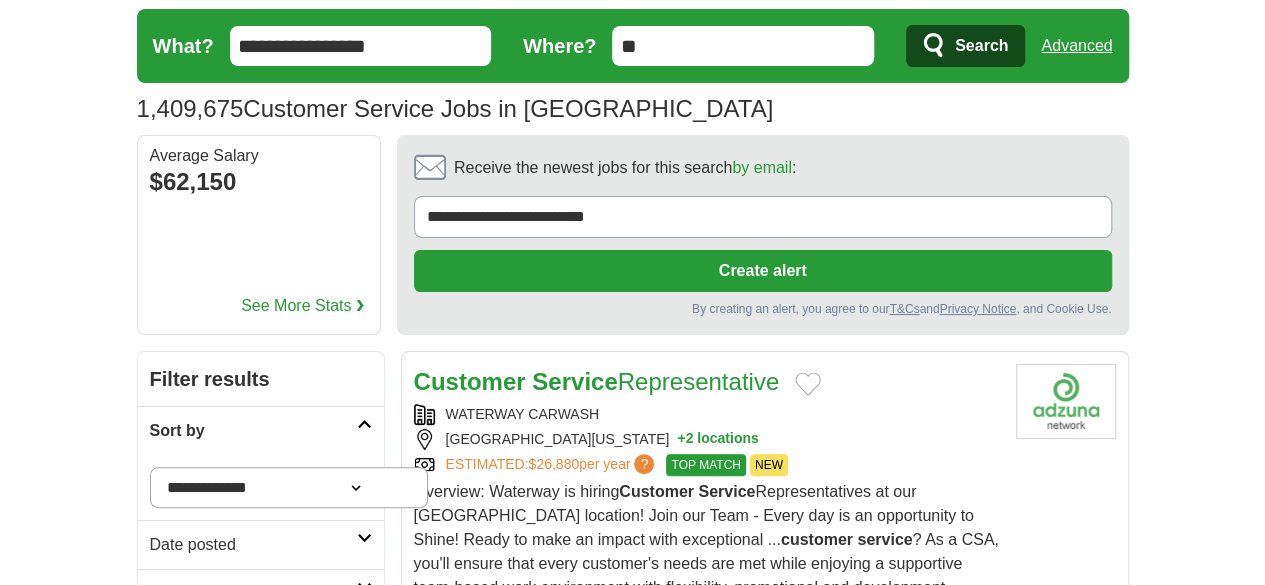 click on "Date posted" at bounding box center (253, 545) 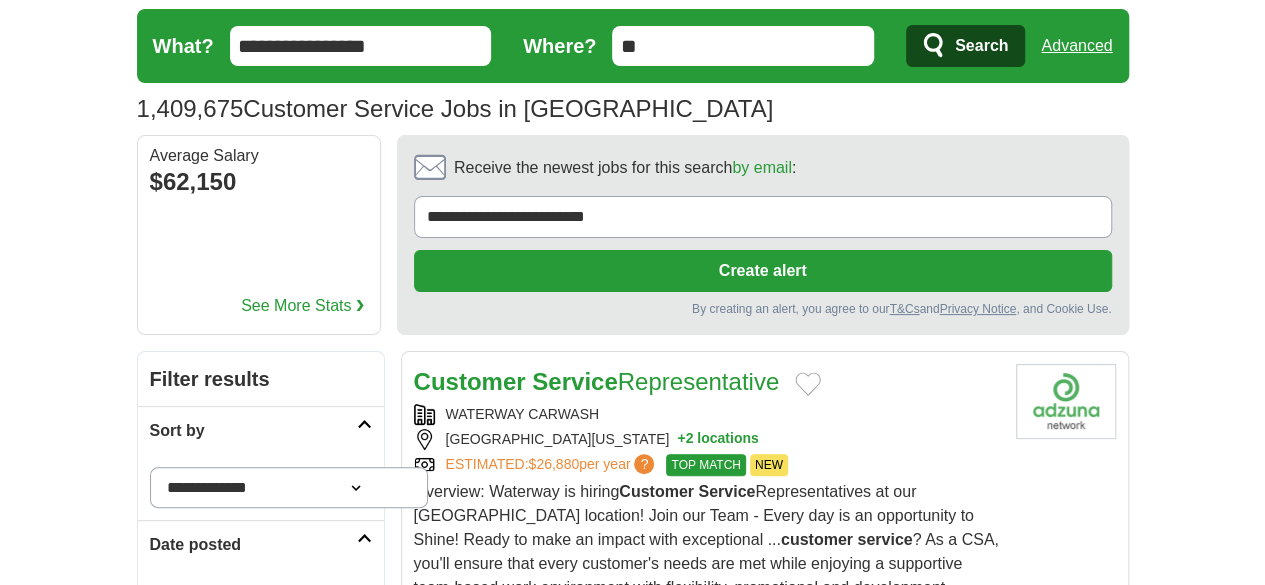 click on "Last 24 hours" at bounding box center [261, 593] 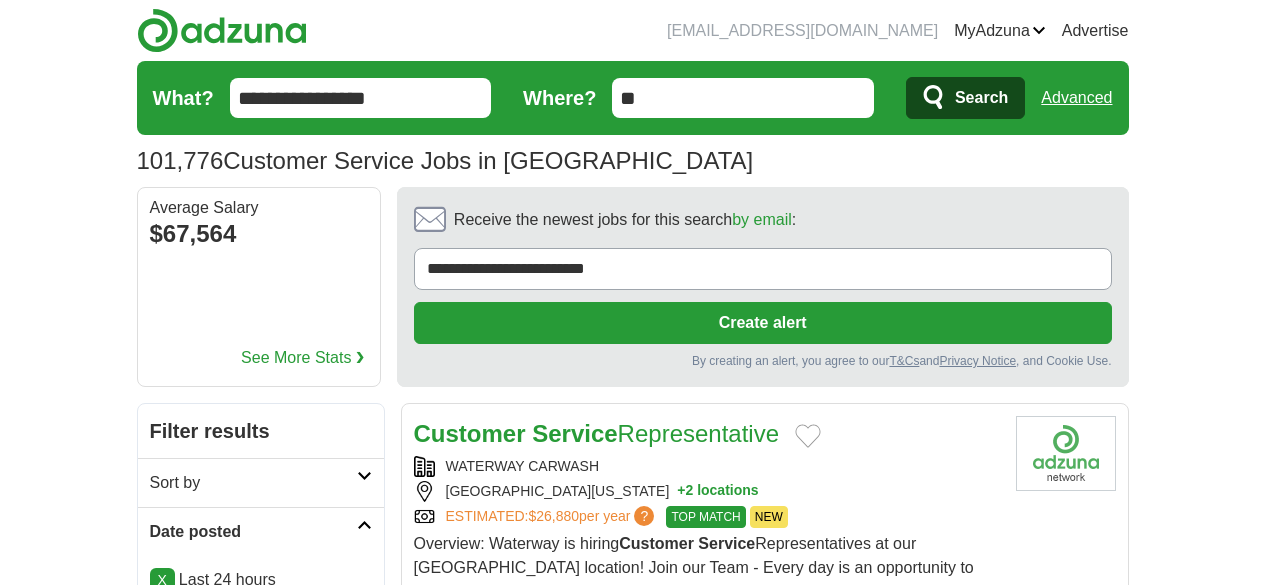 scroll, scrollTop: 0, scrollLeft: 0, axis: both 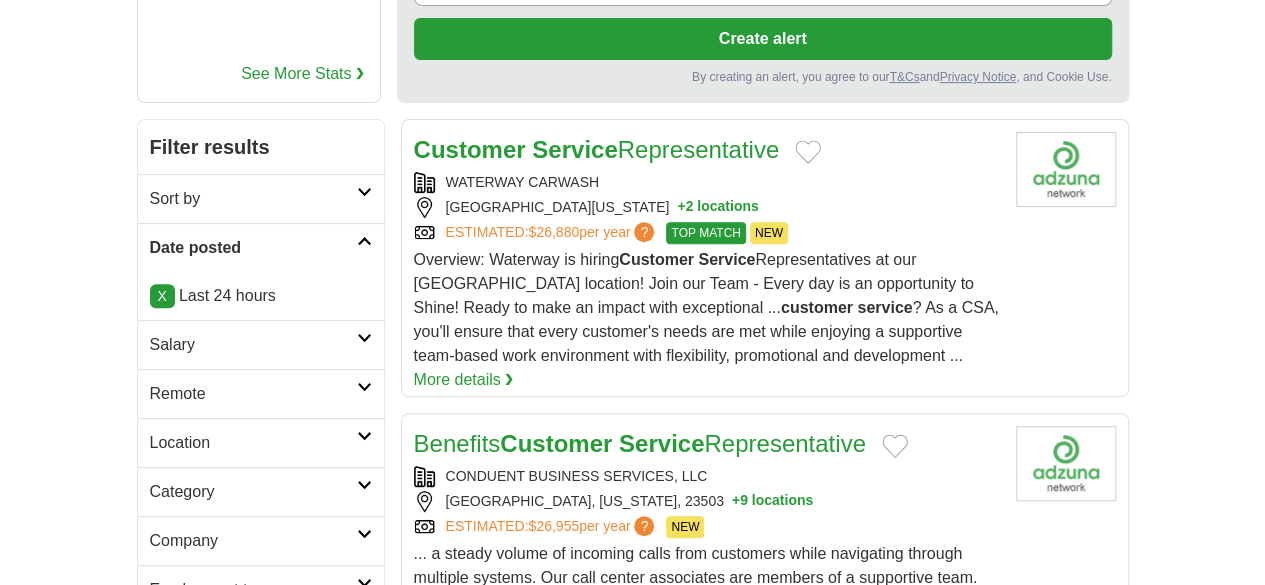 click at bounding box center (364, 387) 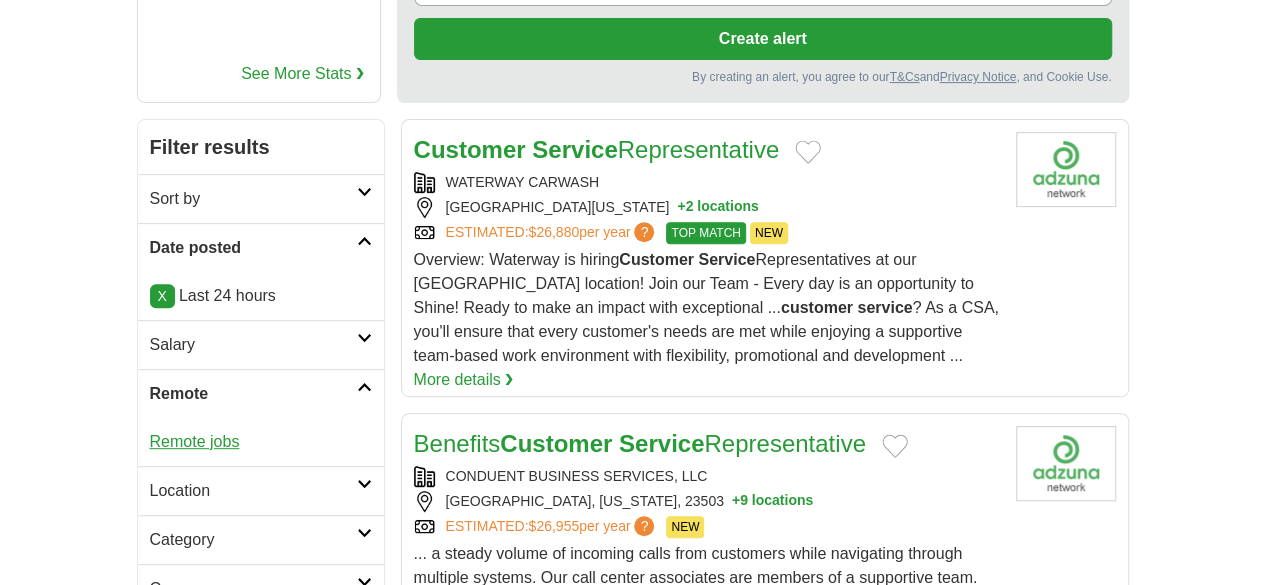 click on "Remote jobs" at bounding box center [195, 441] 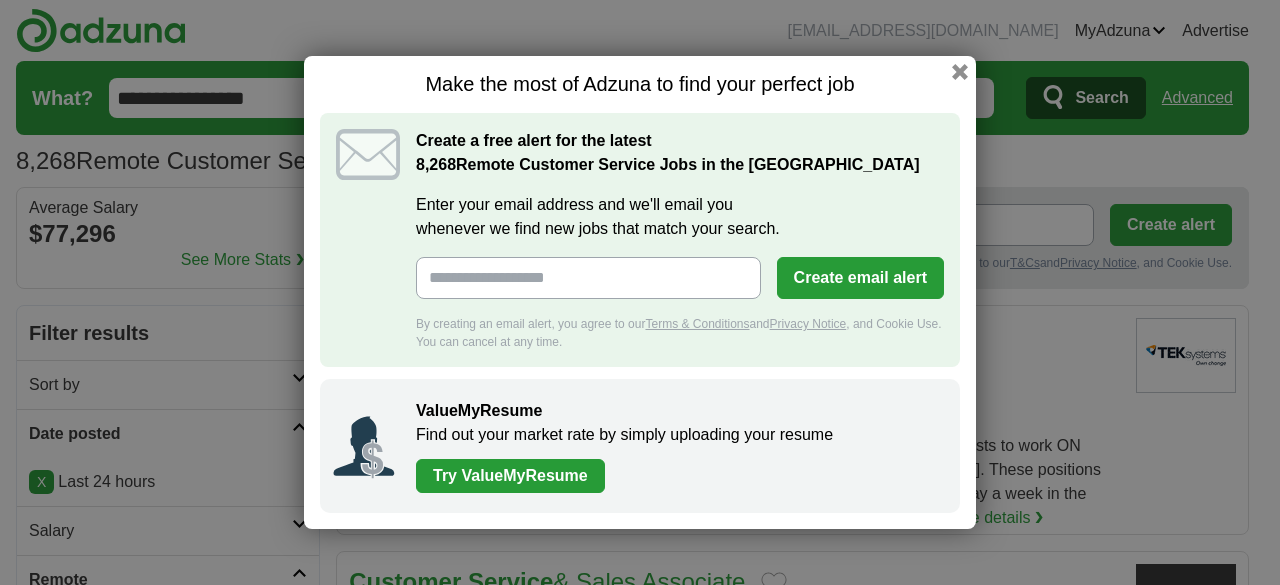 scroll, scrollTop: 0, scrollLeft: 0, axis: both 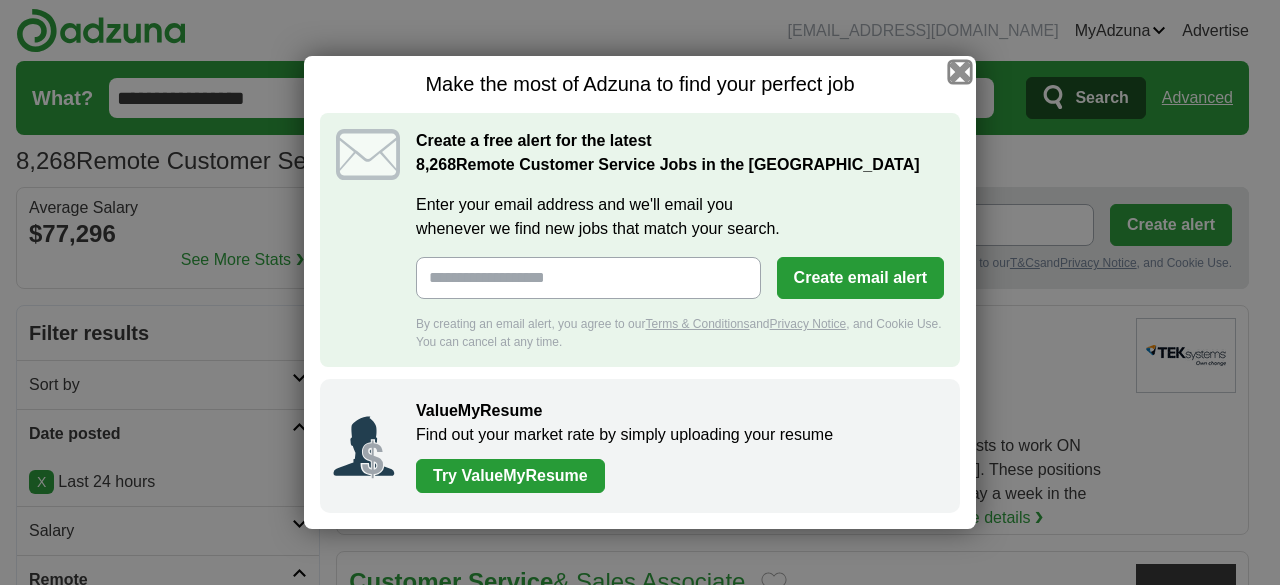 click at bounding box center (960, 72) 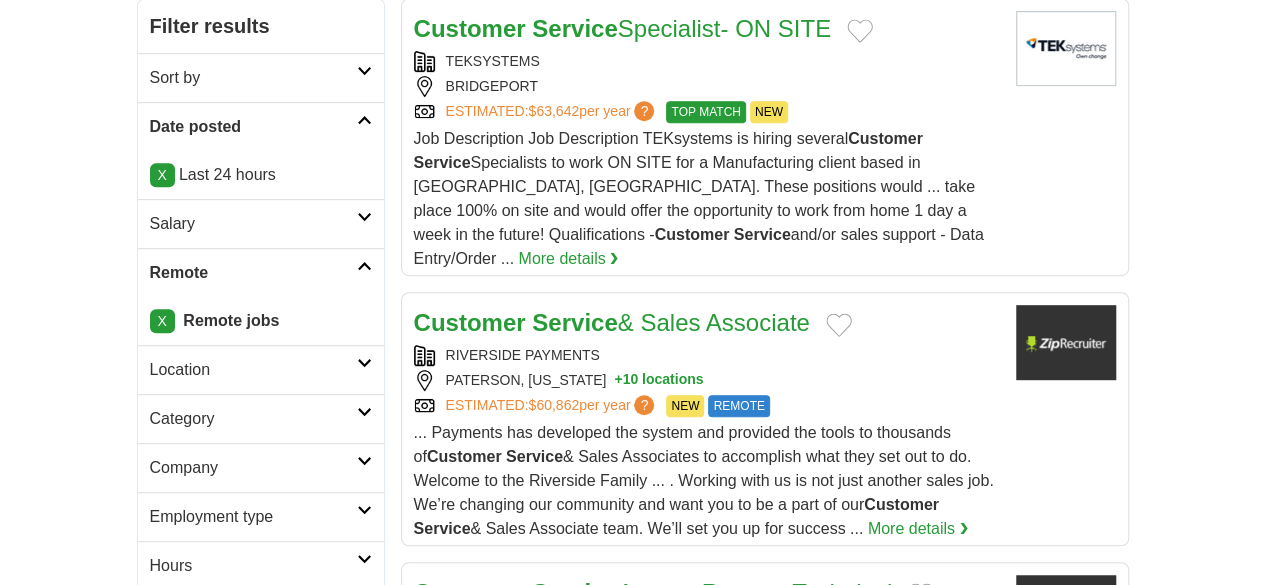 scroll, scrollTop: 418, scrollLeft: 0, axis: vertical 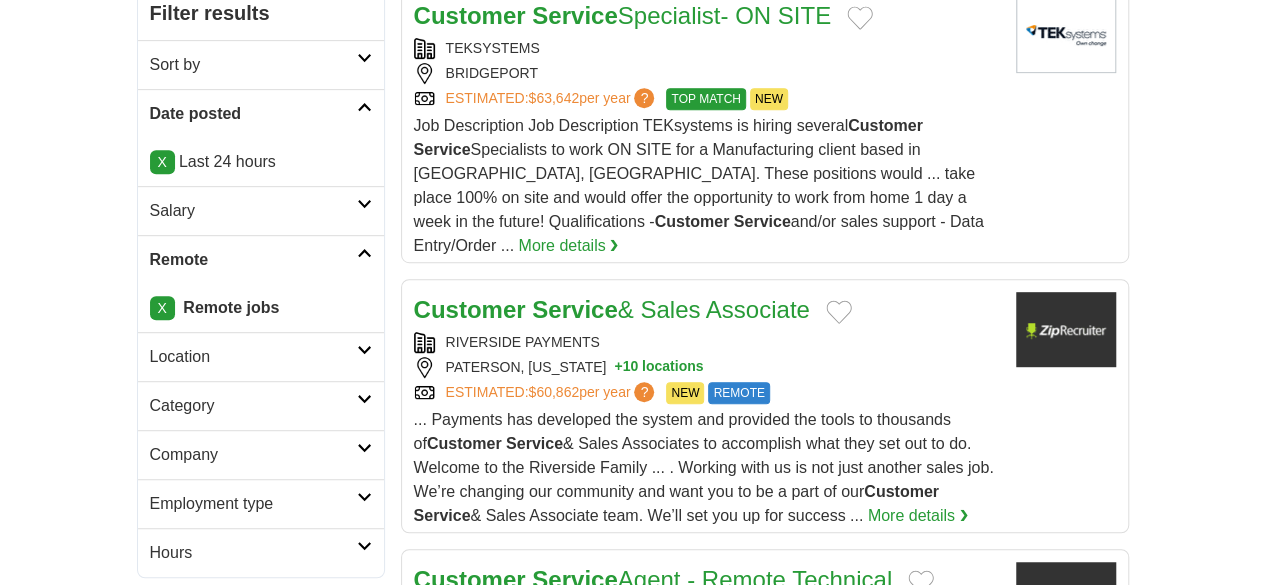 click at bounding box center [364, 350] 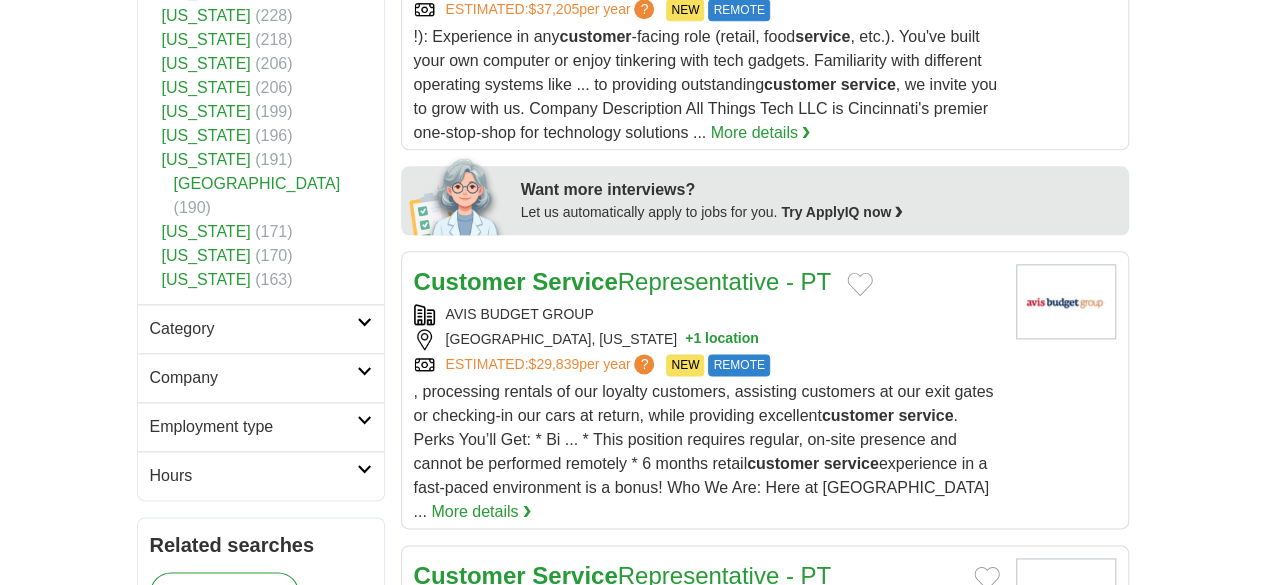 scroll, scrollTop: 1080, scrollLeft: 0, axis: vertical 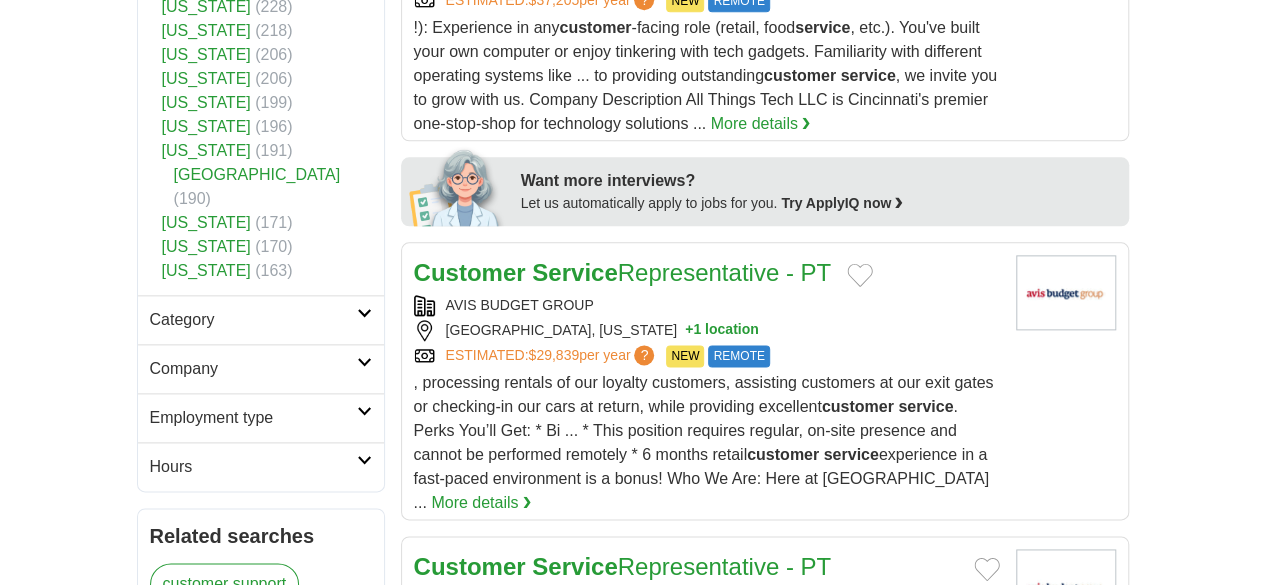 click at bounding box center (364, 313) 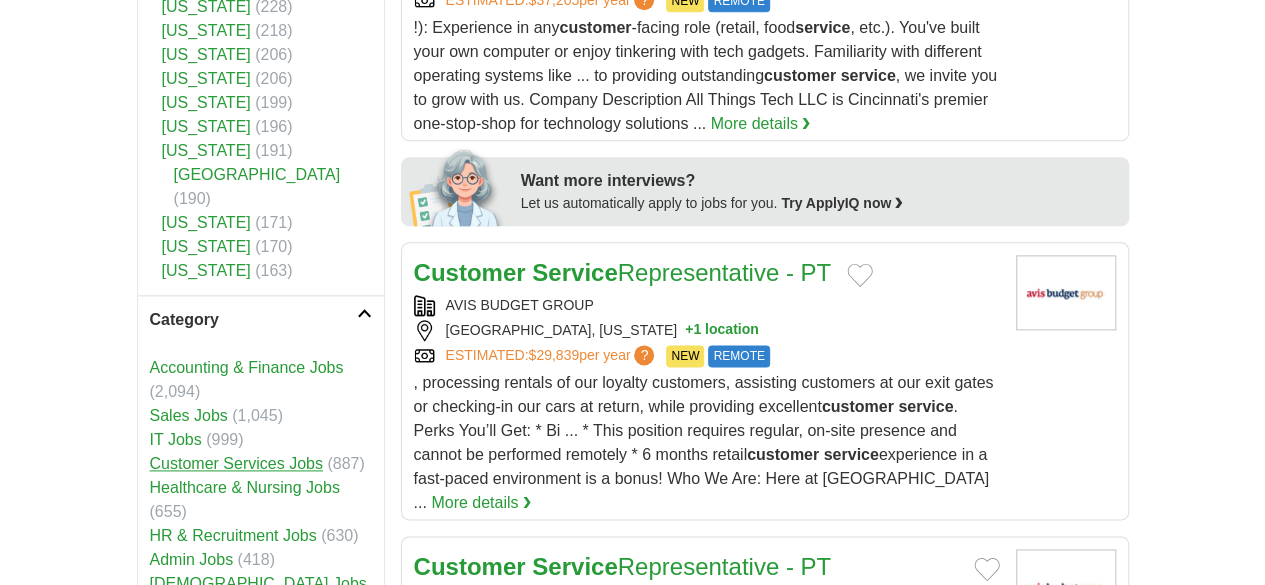 click on "Customer Services Jobs" at bounding box center [236, 463] 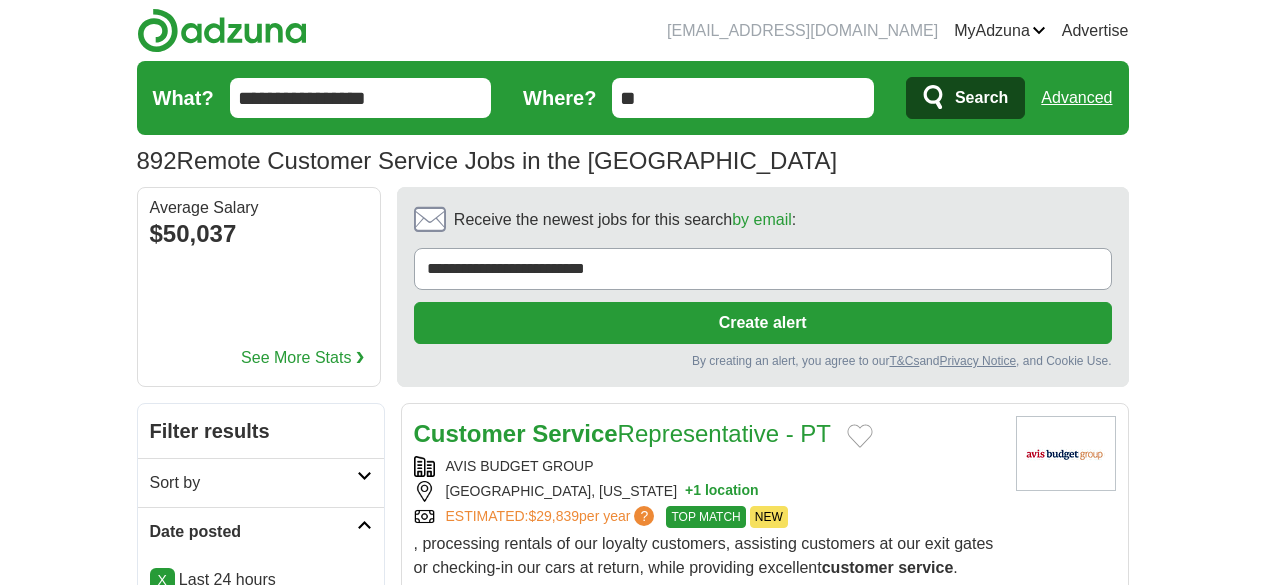 click on "Category" at bounding box center (261, 823) 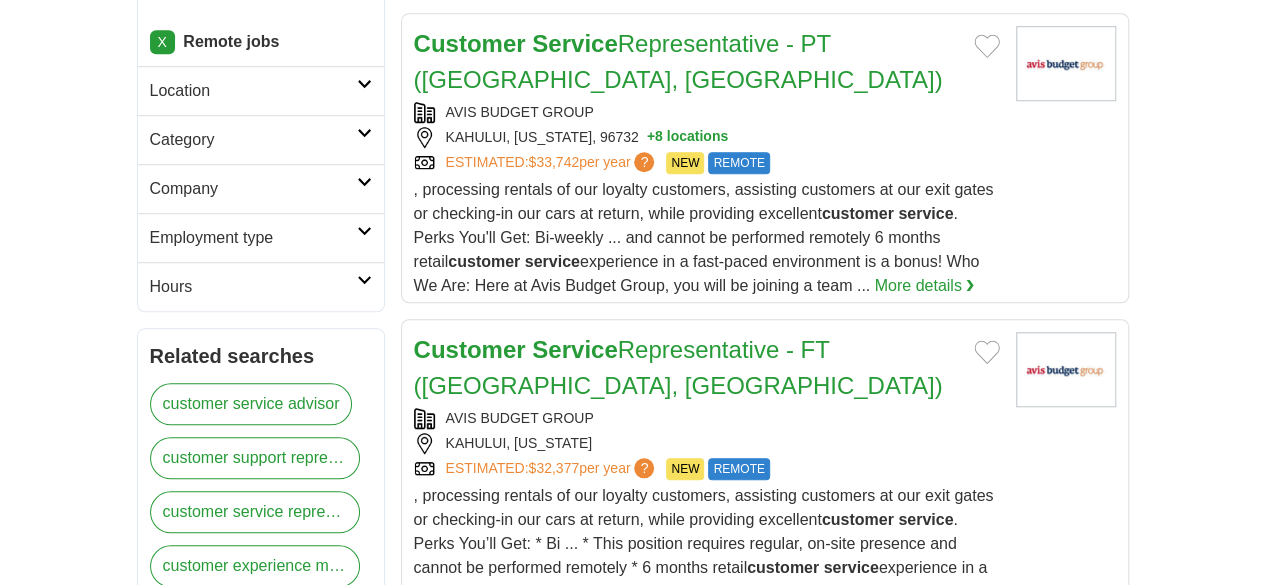 scroll, scrollTop: 0, scrollLeft: 0, axis: both 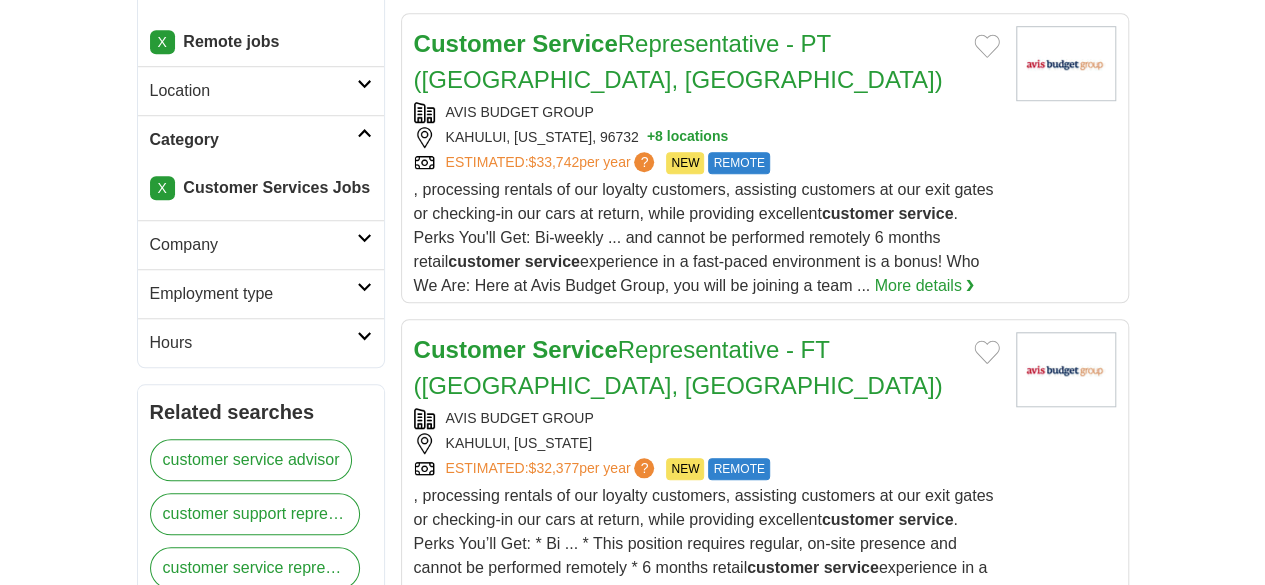click on "X   Customer Services Jobs" at bounding box center [261, 192] 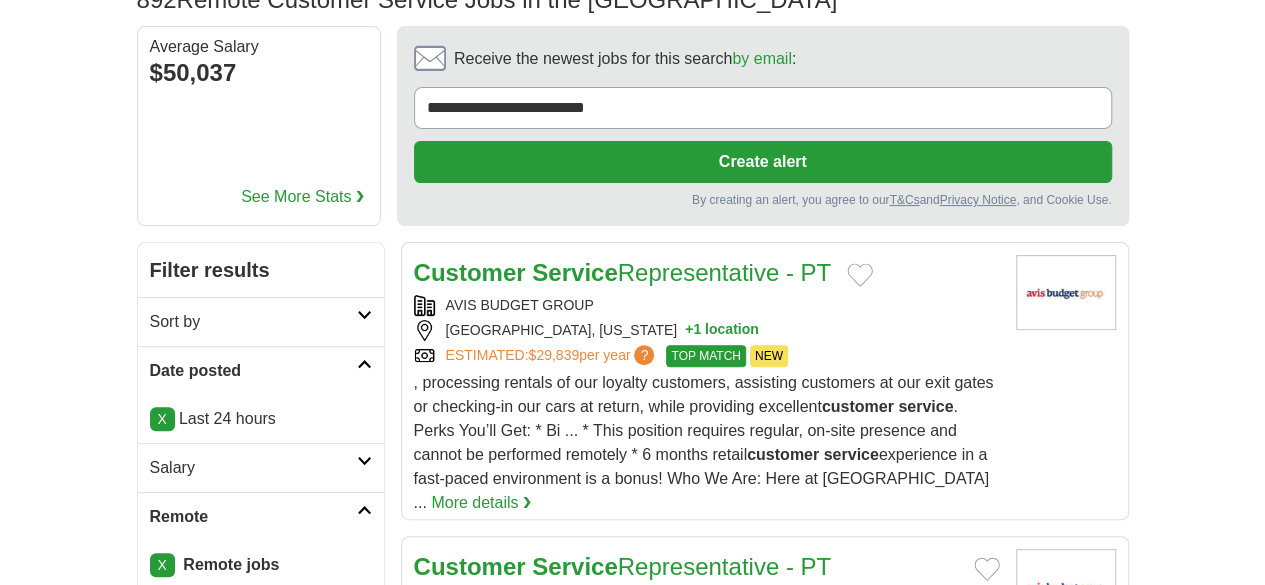 scroll, scrollTop: 135, scrollLeft: 0, axis: vertical 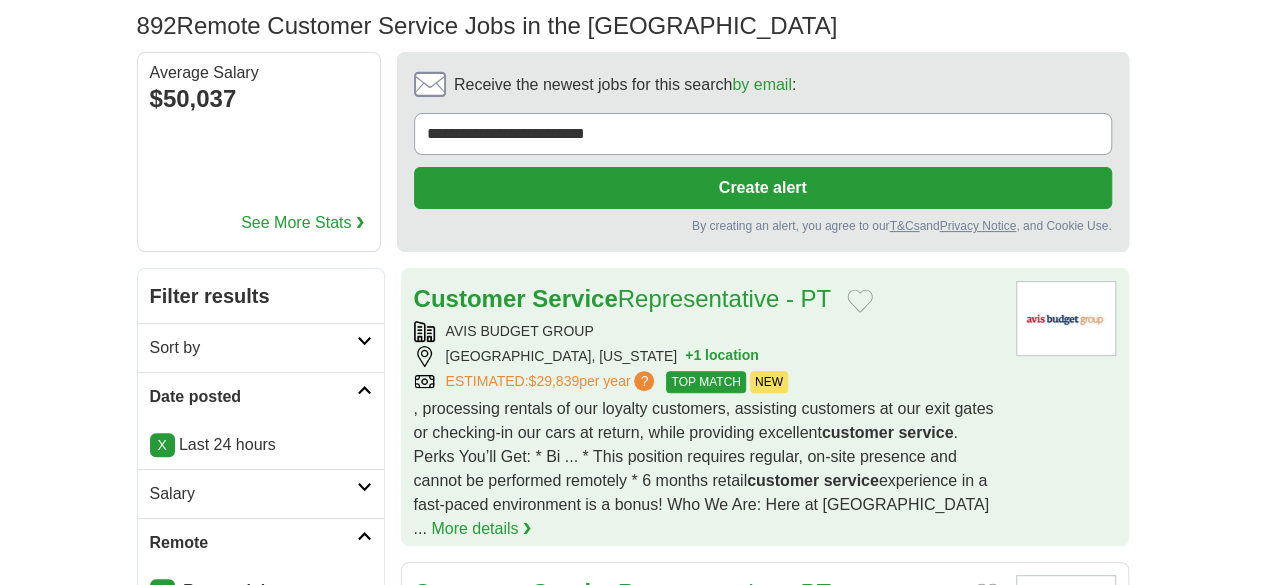 click on "AVIS BUDGET GROUP
HONOLULU, HAWAII
+ 1
location
ESTIMATED:
$29,839
per year
?
TOP MATCH NEW" at bounding box center [707, 357] 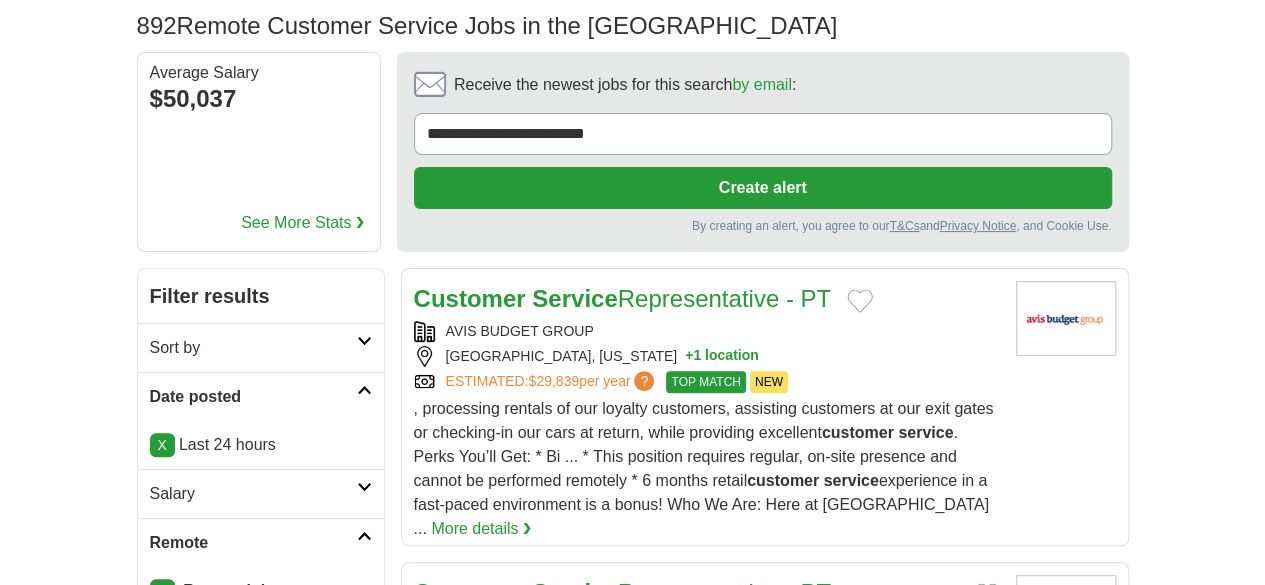 scroll, scrollTop: 647, scrollLeft: 0, axis: vertical 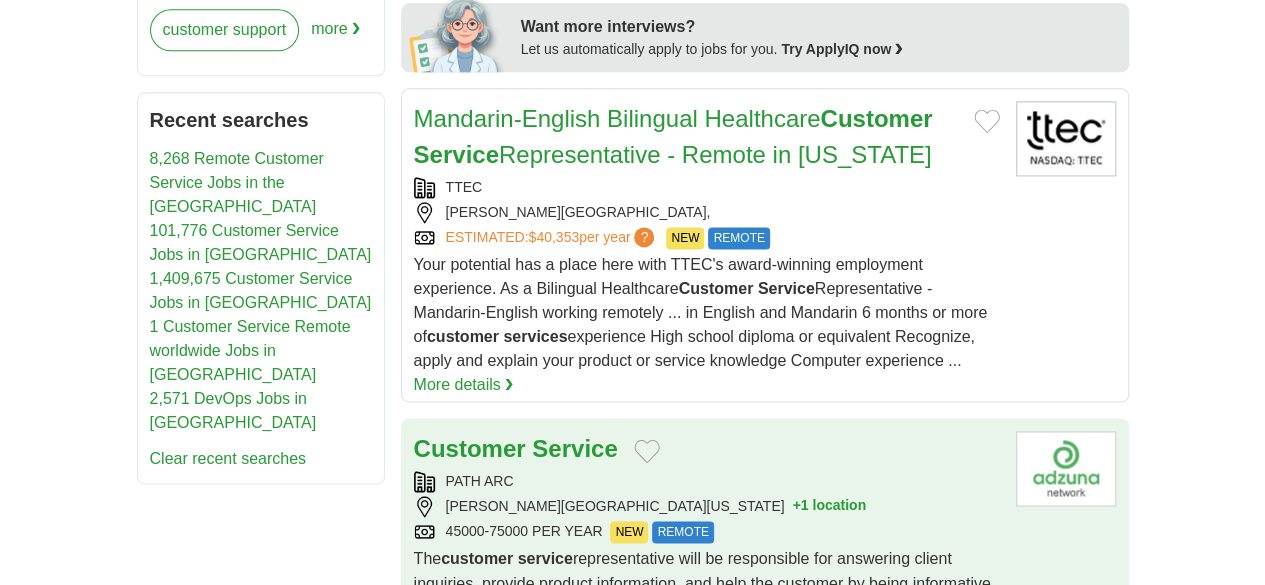 click on "PATH ARC" at bounding box center (707, 481) 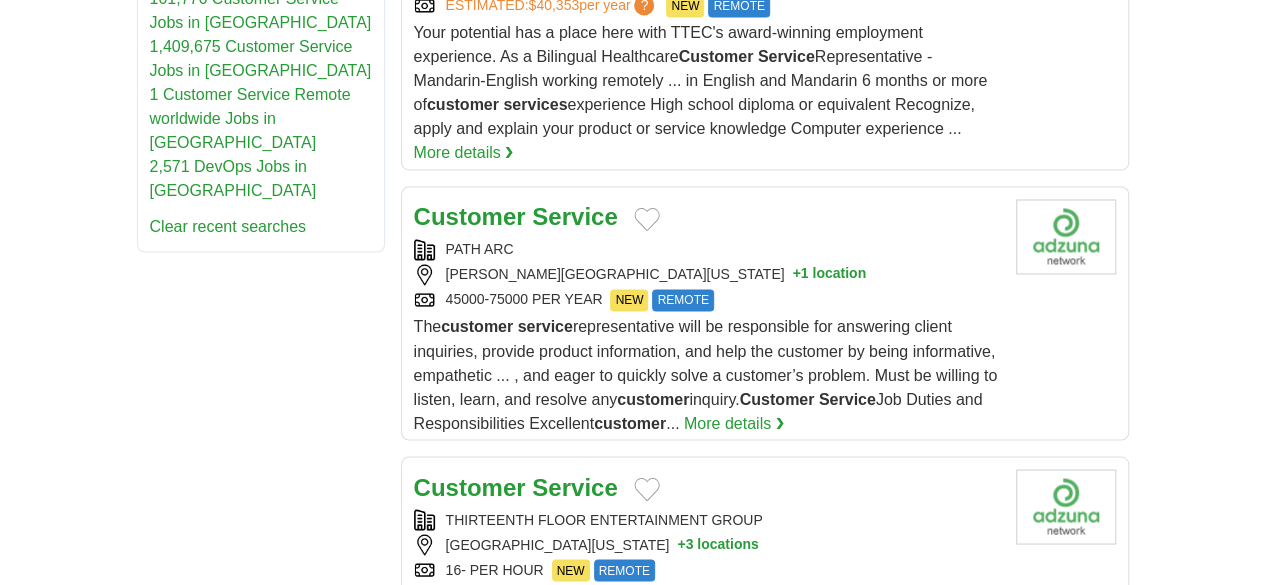 scroll, scrollTop: 1580, scrollLeft: 0, axis: vertical 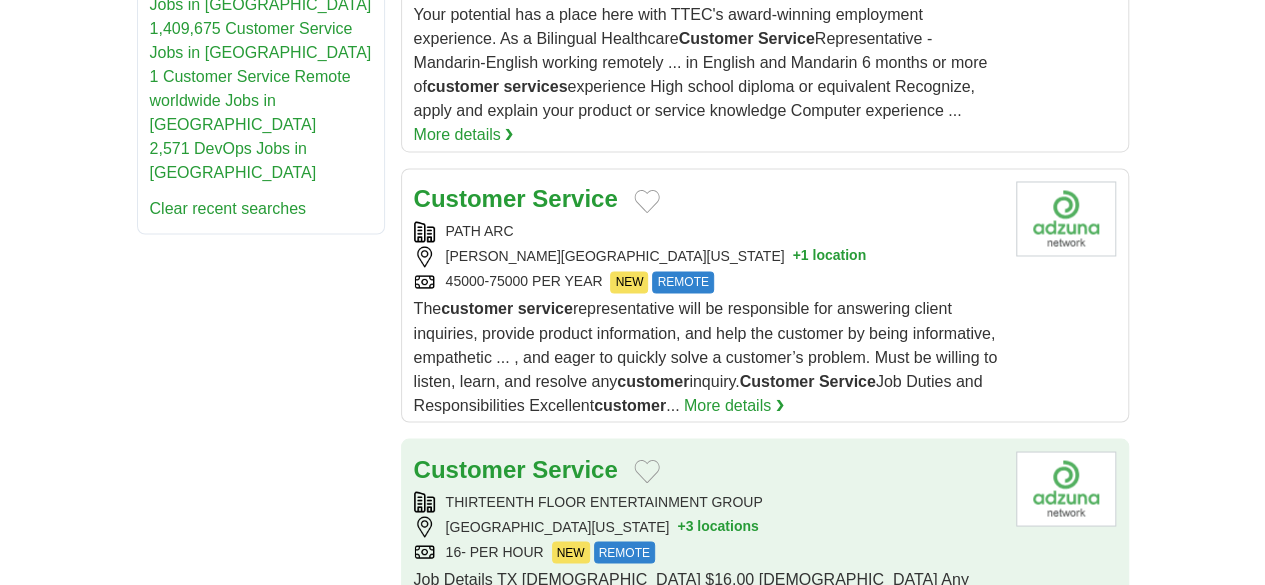 click on "Job Details TX Seasonal $16.00 Hourly Any Description Job Title:  Customer   Service  Seasonal Employment Location: Remote. Must live in Arizona, Texas, Tennessee, Florida ...  suggest additional products or  services  that meet  customer  needs. The ideal candidate thrives on engaging with people, excels at problem-solving, and is passionate about turning ..." at bounding box center [702, 638] 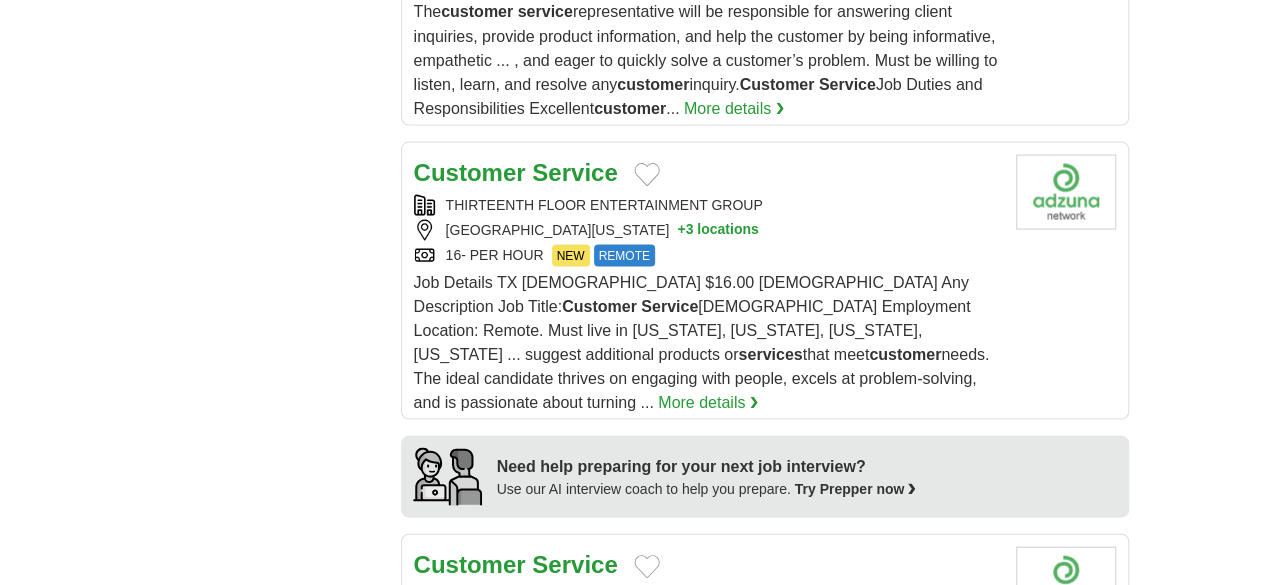 scroll, scrollTop: 1916, scrollLeft: 0, axis: vertical 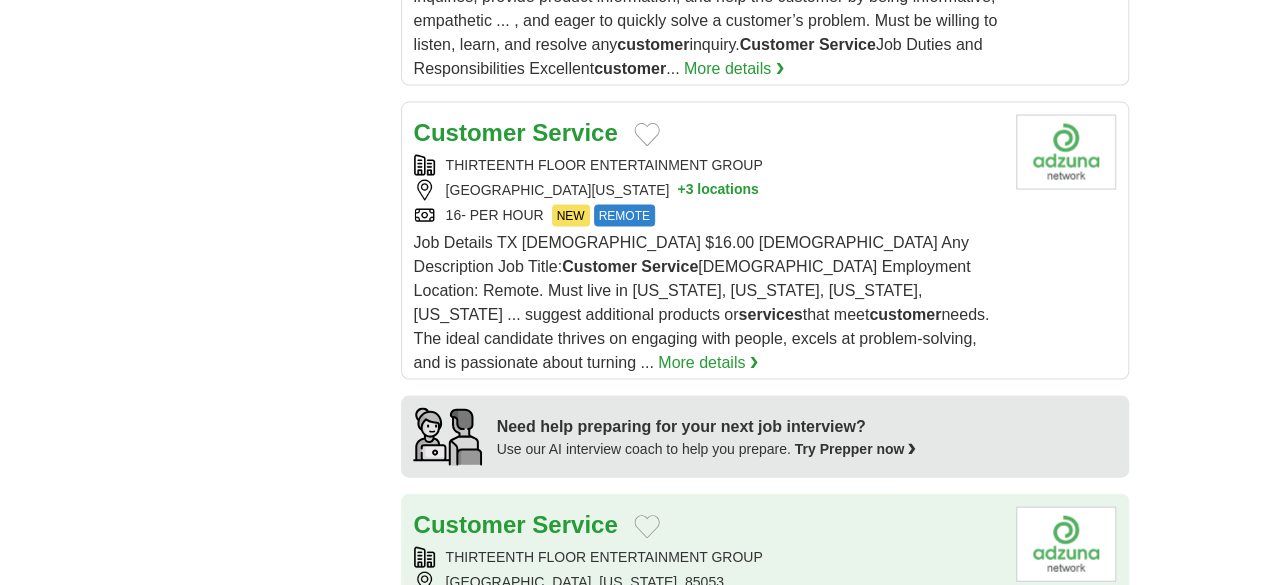 click on "Customer   Service
THIRTEENTH FLOOR ENTERTAINMENT GROUP
PHOENIX, ARIZONA, 85053
16- PER HOUR
NEW REMOTE
NEW REMOTE
Job Details AZ Fully Remote Seasonal $16.00 Hourly Any Description Job Title:  Customer   Service  Seasonal Employment Location: Remote. Must live in Arizona, Texas, Tennessee ...   Customer   Service
More details ❯
more locations:" at bounding box center (707, 637) 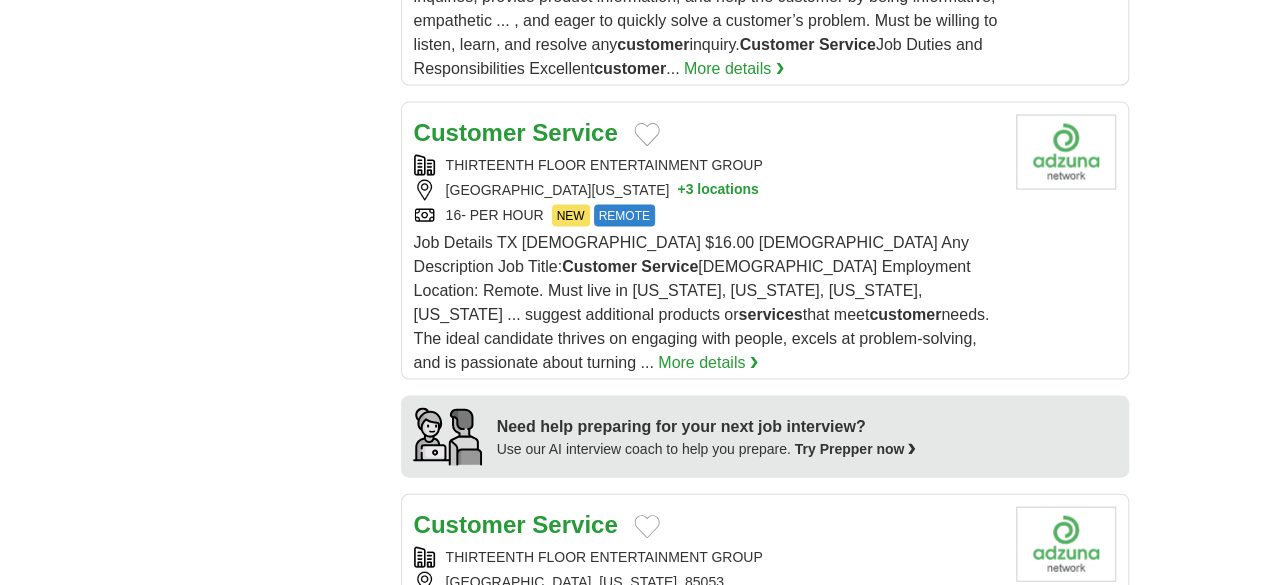 drag, startPoint x: 1237, startPoint y: 258, endPoint x: 1279, endPoint y: 280, distance: 47.41308 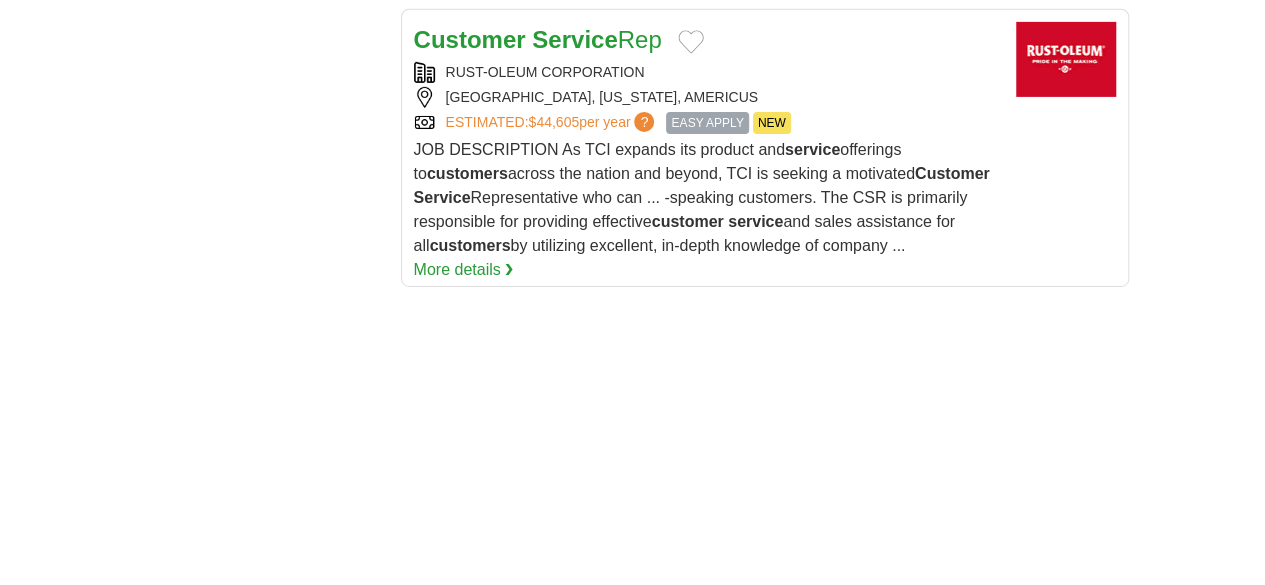 scroll, scrollTop: 3499, scrollLeft: 0, axis: vertical 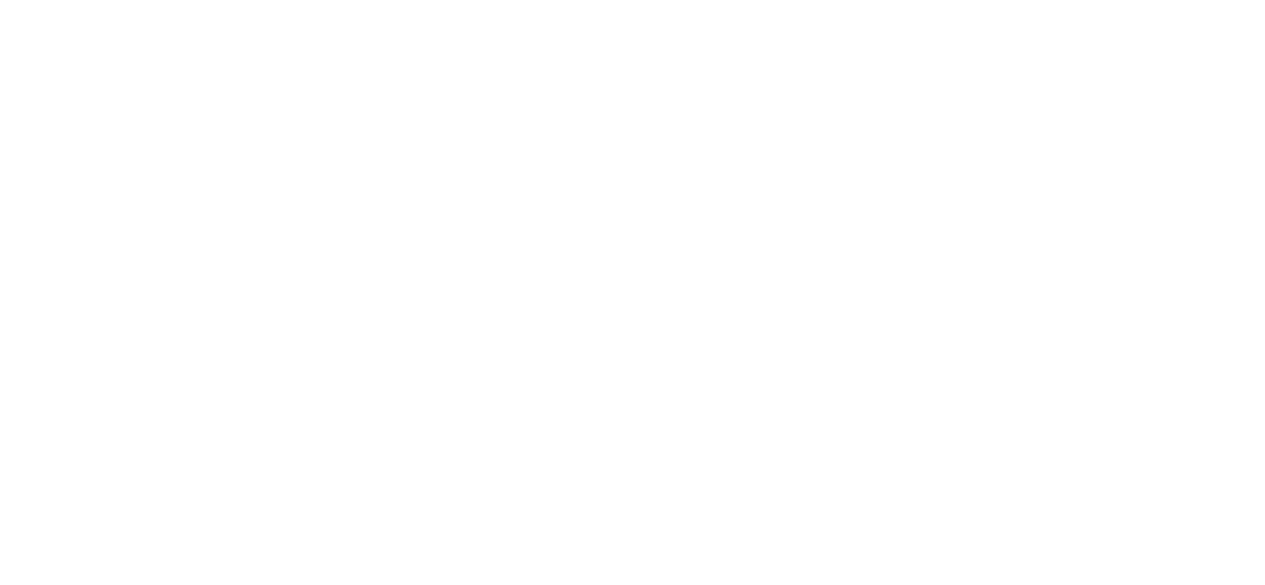 click on "2" at bounding box center (609, 928) 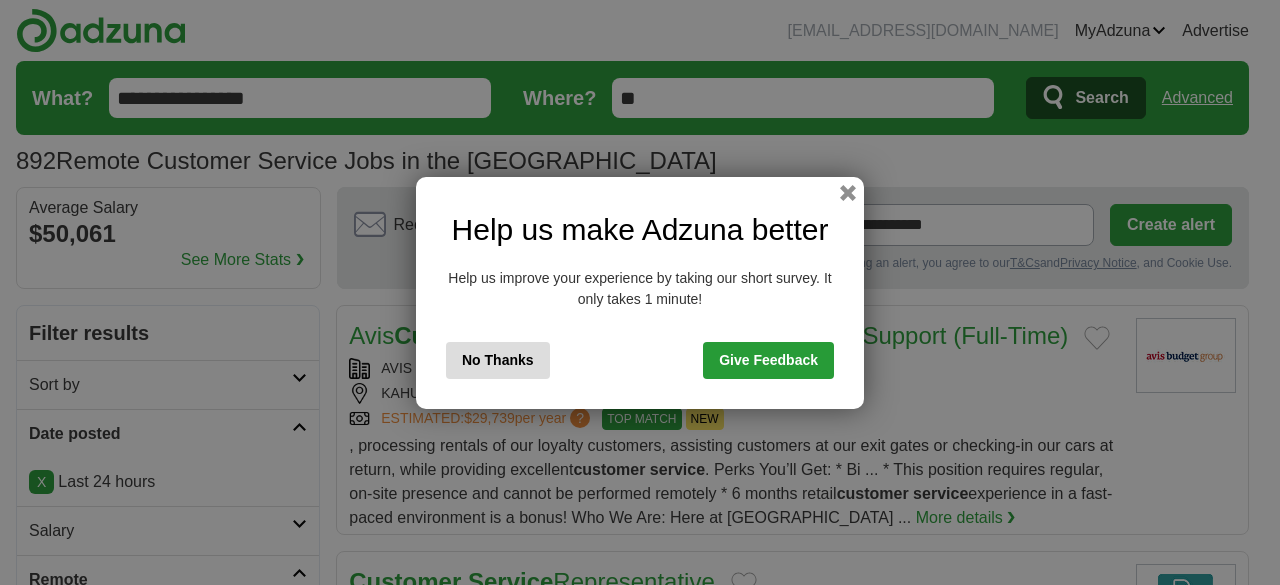 scroll, scrollTop: 0, scrollLeft: 0, axis: both 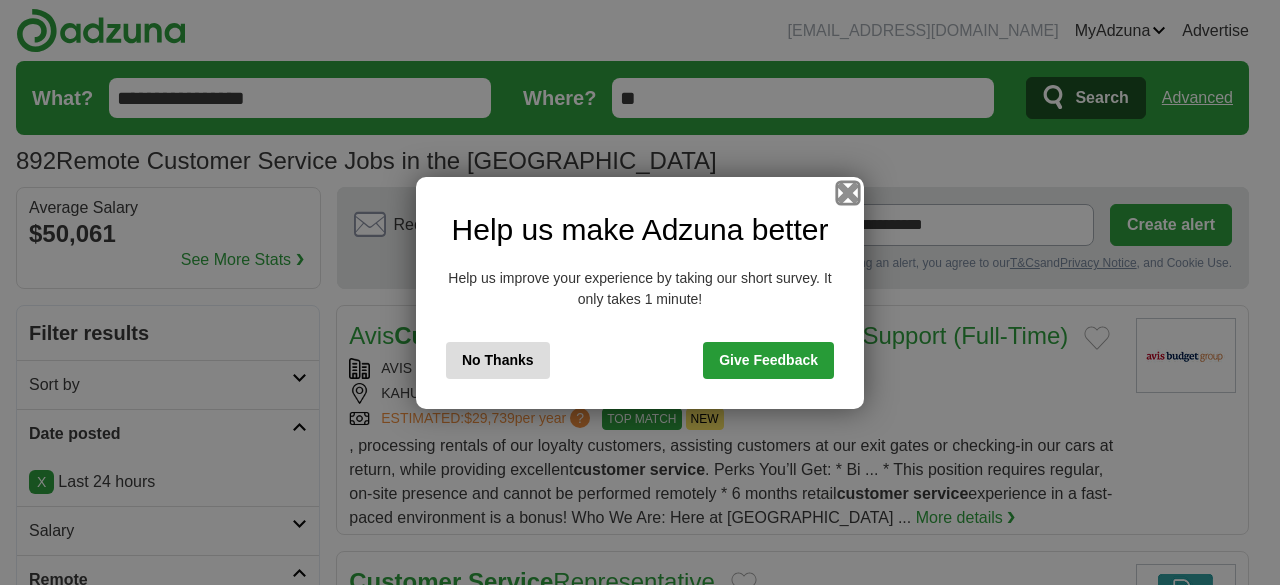 click at bounding box center [848, 192] 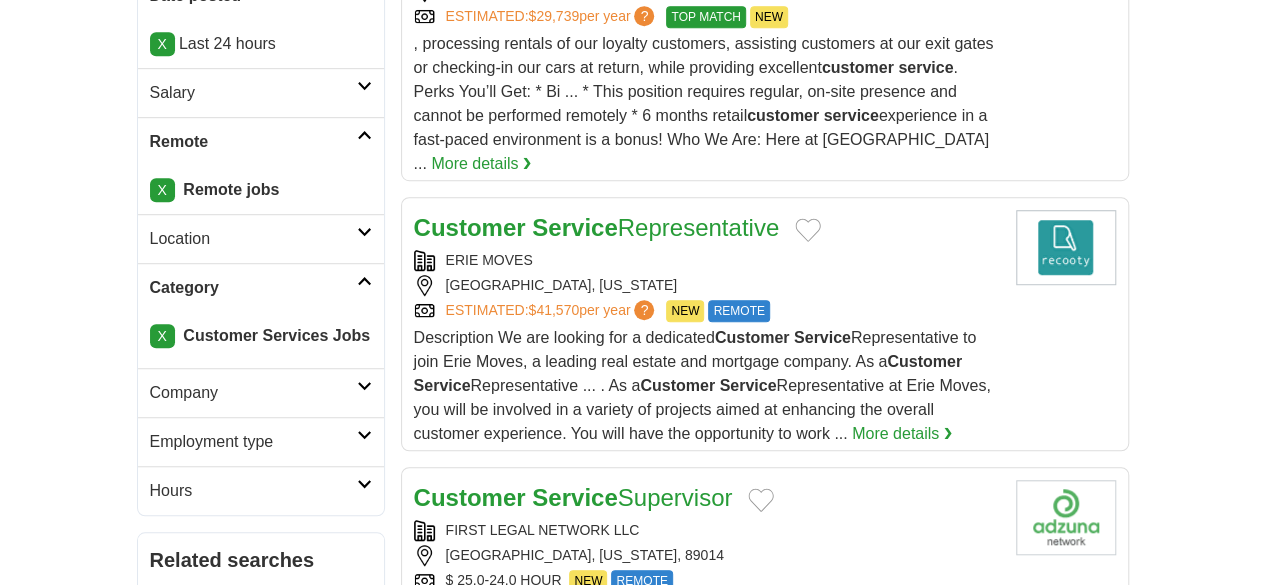 scroll, scrollTop: 540, scrollLeft: 0, axis: vertical 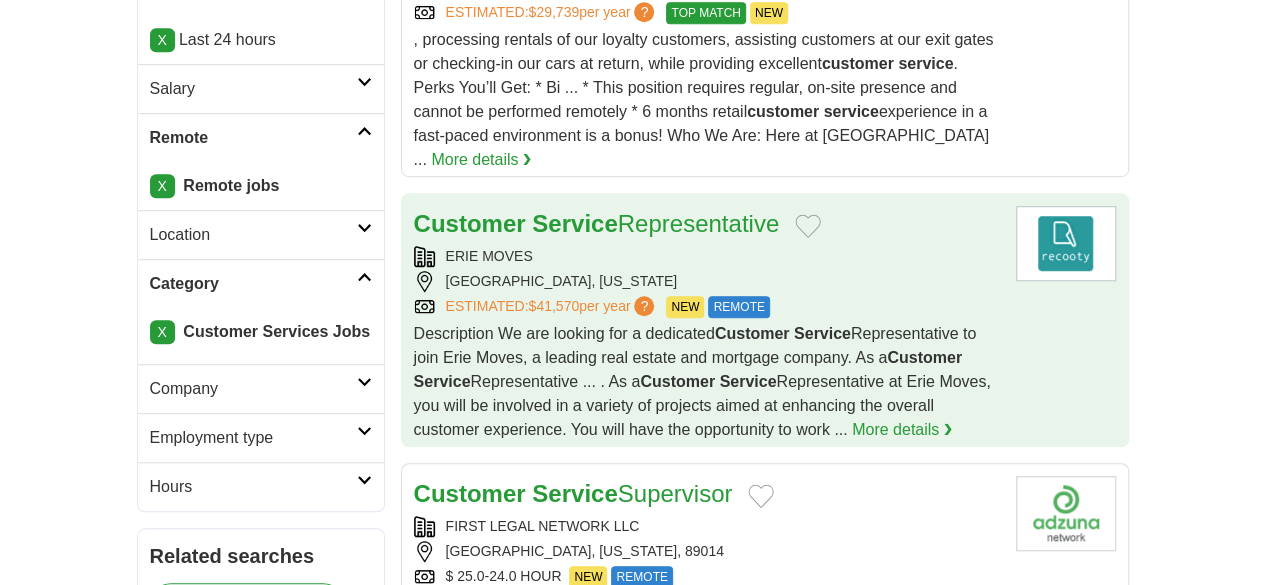 click on "[GEOGRAPHIC_DATA], [US_STATE]" at bounding box center [707, 281] 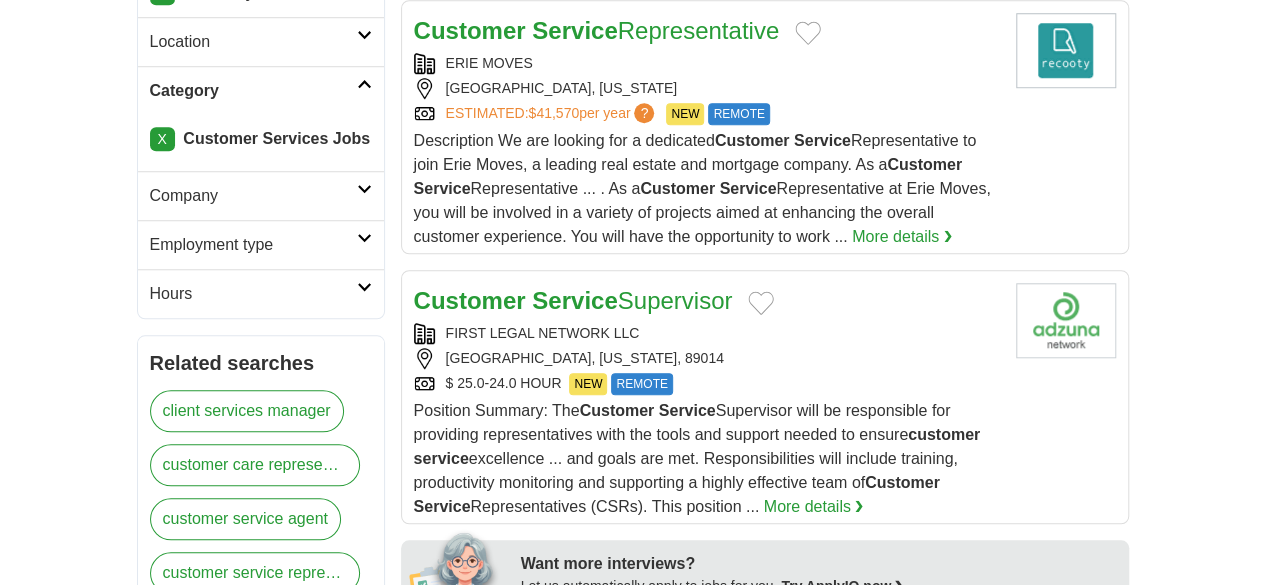 scroll, scrollTop: 737, scrollLeft: 0, axis: vertical 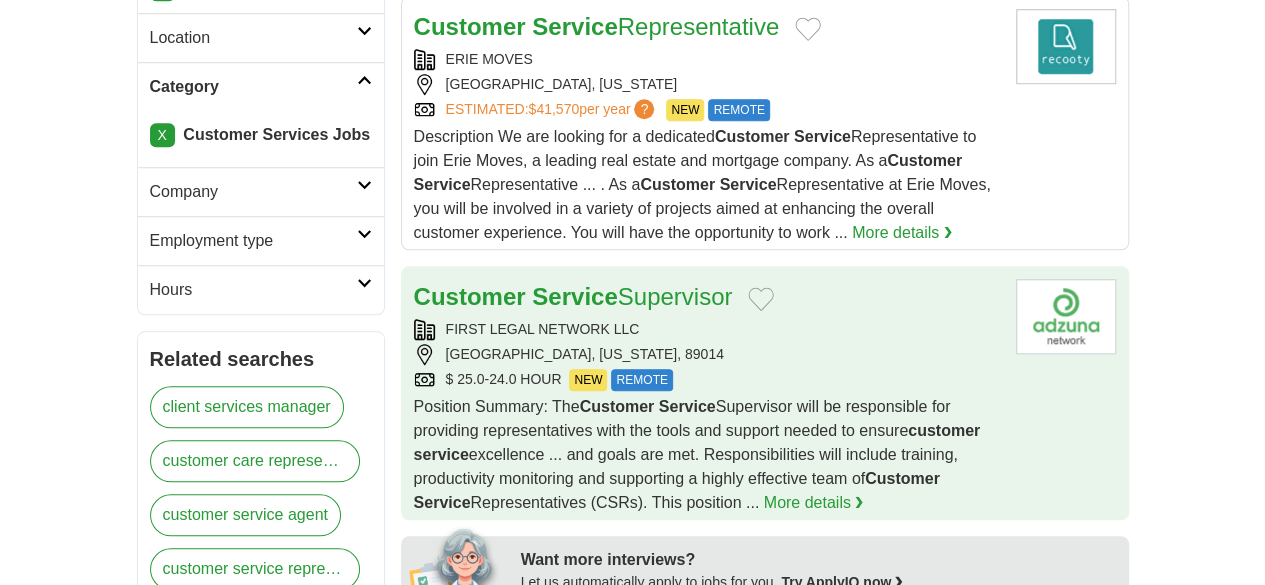 click on "FIRST LEGAL NETWORK LLC" at bounding box center [707, 329] 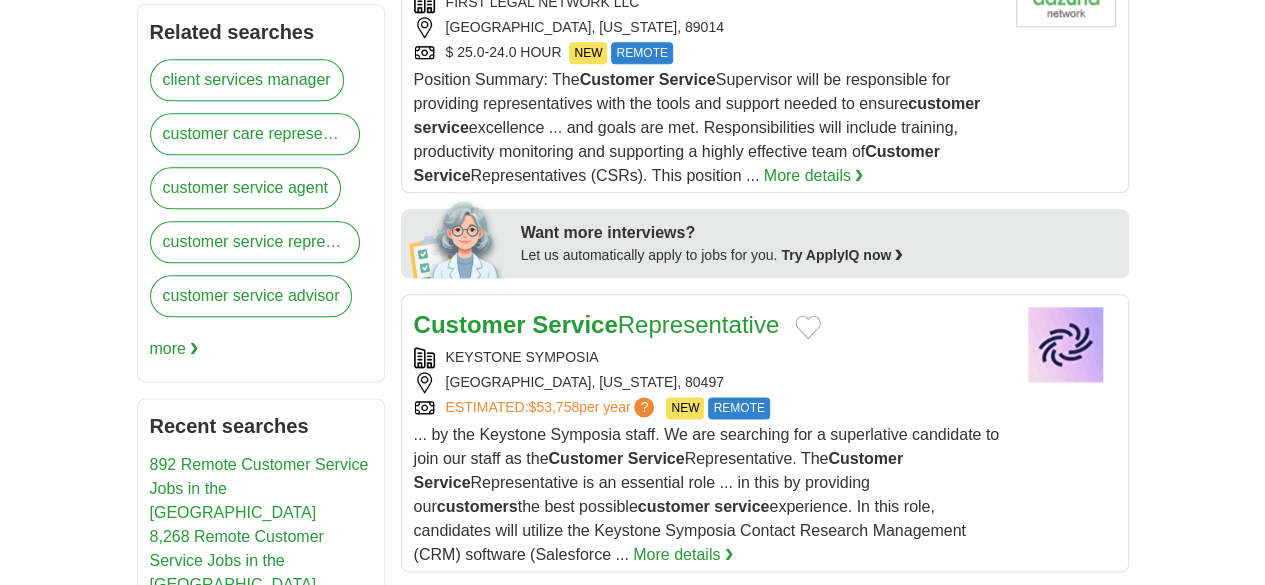 scroll, scrollTop: 1069, scrollLeft: 0, axis: vertical 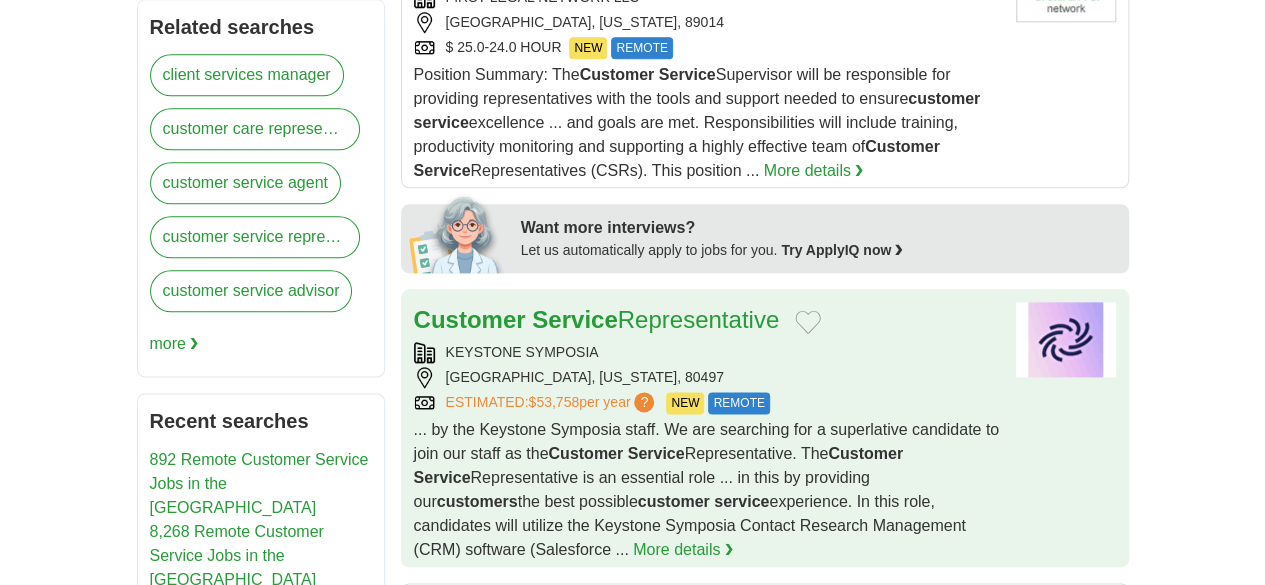 click on "KEYSTONE SYMPOSIA" at bounding box center [707, 352] 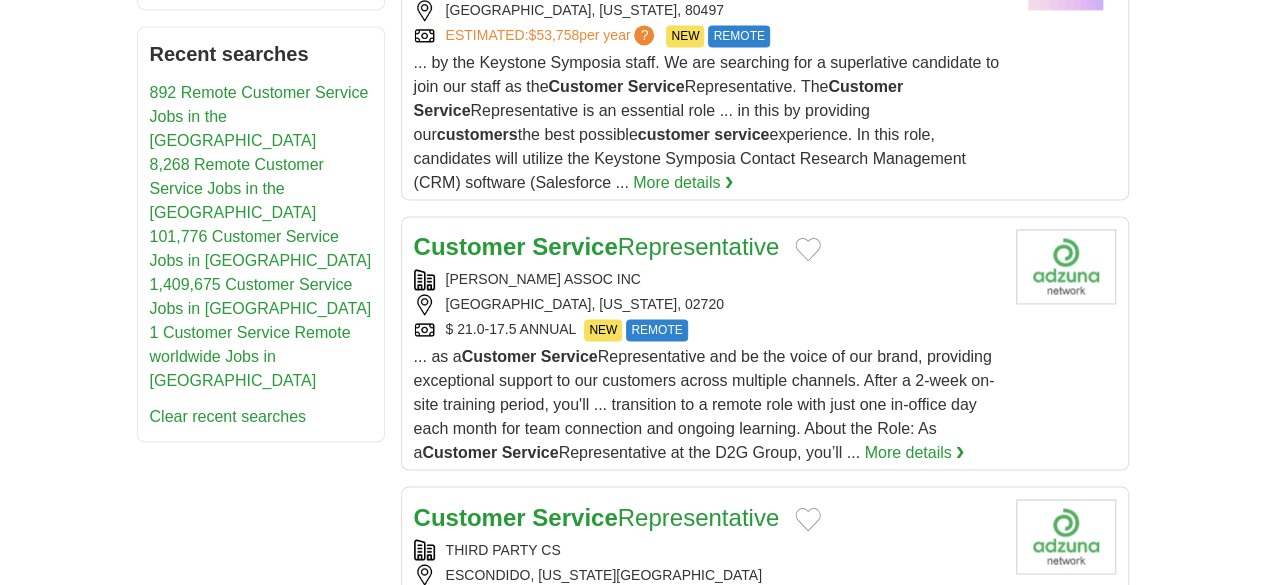 scroll, scrollTop: 1440, scrollLeft: 0, axis: vertical 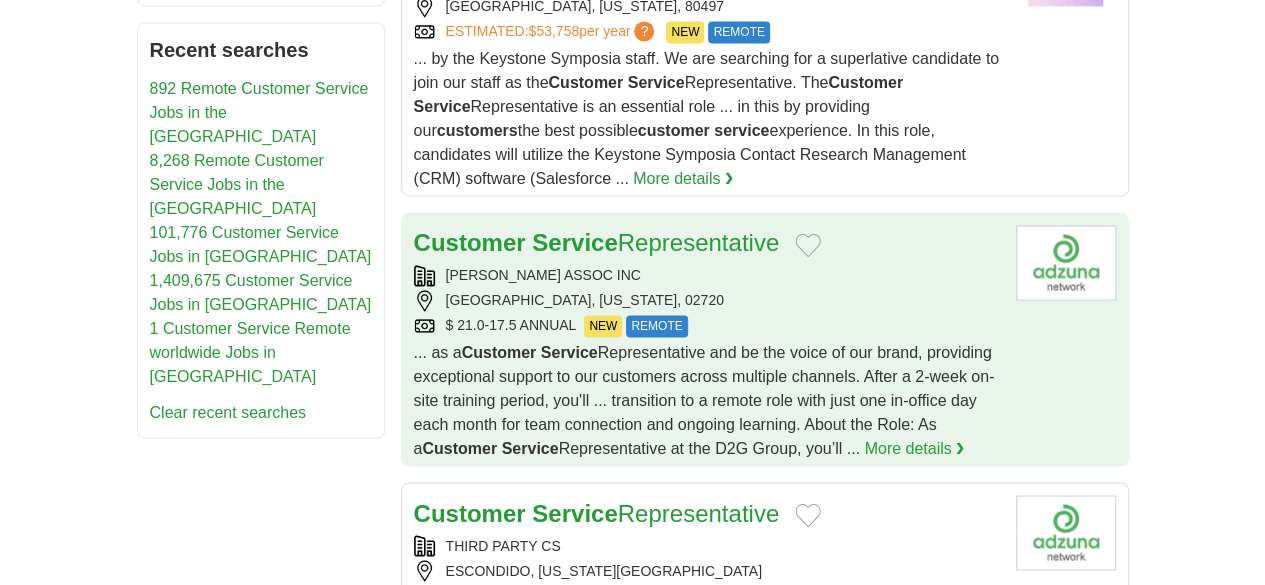 click on "...  as a  Customer   Service  Representative and be the voice of our brand, providing exceptional support to our customers across multiple channels. After a 2-week on-site training period, you'll ...  transition to a remote role with just one in-office day each month for team connection and ongoing learning. About the Role: As a  Customer   Service  Representative at the D2G Group, you’ll ..." at bounding box center [704, 400] 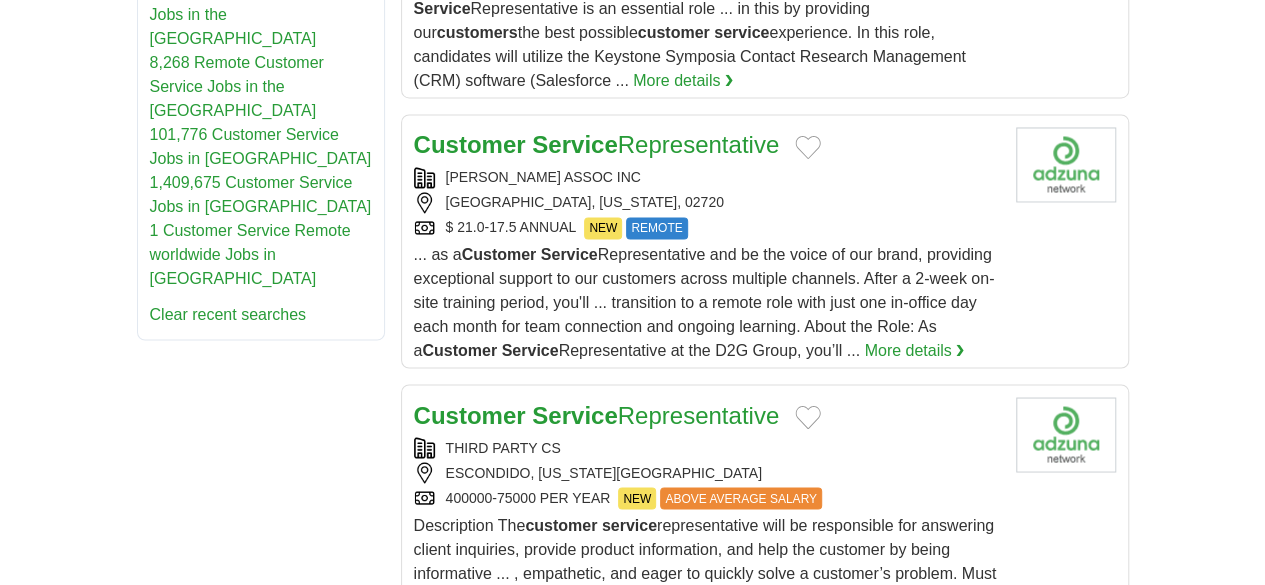 scroll, scrollTop: 1611, scrollLeft: 0, axis: vertical 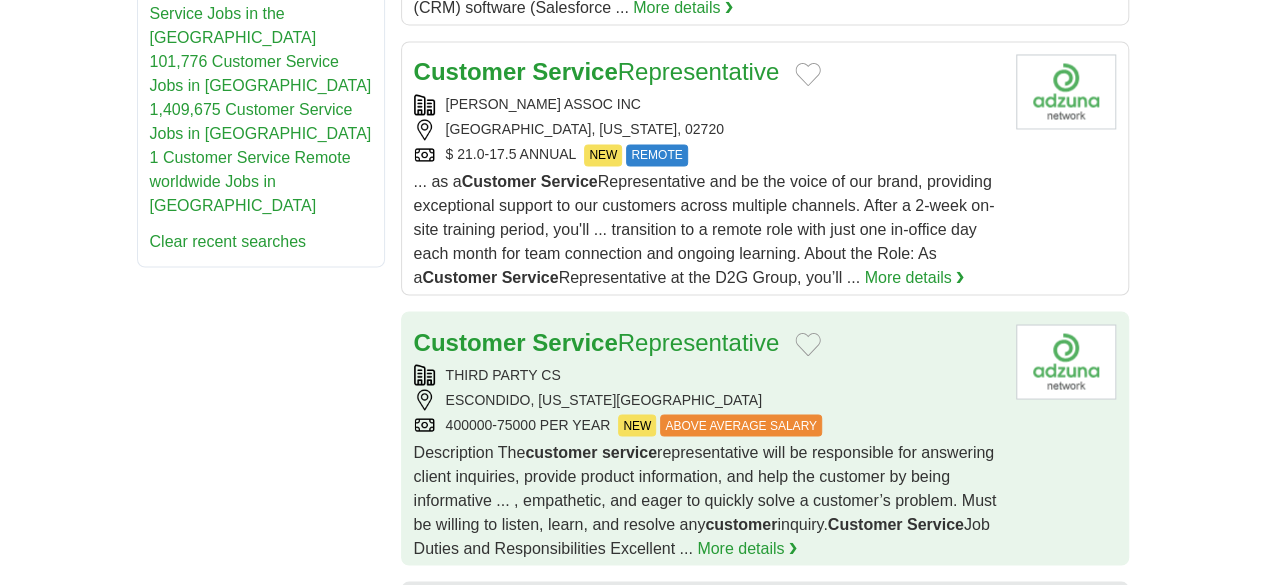 click on "Description The  customer   service  representative will be responsible for answering client inquiries, provide product information, and help the customer by being informative ... , empathetic, and eager to quickly solve a customer’s problem. Must be willing to listen, learn, and resolve any  customer  inquiry.  Customer   Service  Job Duties and Responsibilities Excellent ..." at bounding box center (705, 499) 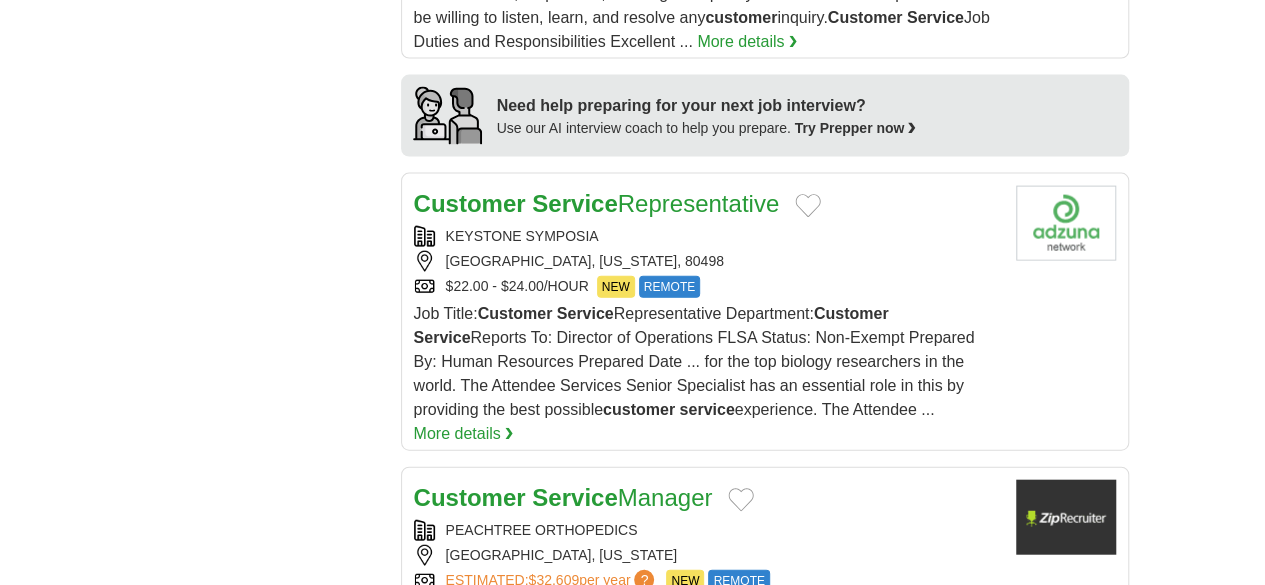 scroll, scrollTop: 2128, scrollLeft: 0, axis: vertical 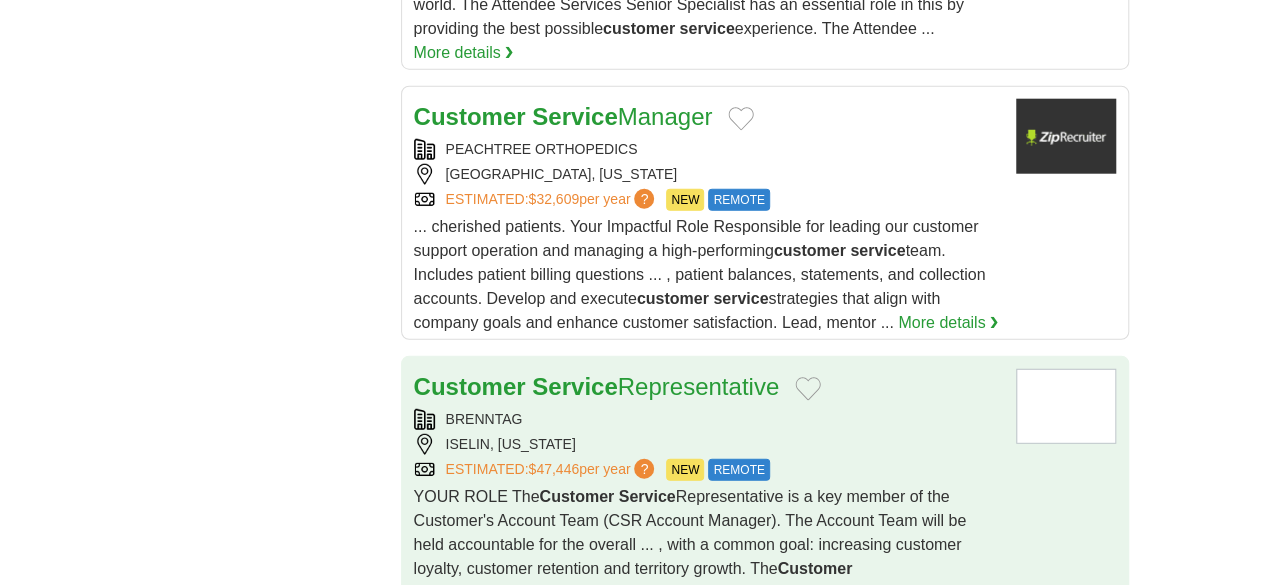 click on "YOUR ROLE The  Customer   Service  Representative is a key member of the Customer's Account Team (CSR  Account Manager). The Account Team will be held accountable for the overall ... , with a common goal: increasing customer loyalty, customer retention and territory growth. The  Customer   Service  Representative is responsible for creating a positive Customer Experience ...
More details ❯" at bounding box center [707, 557] 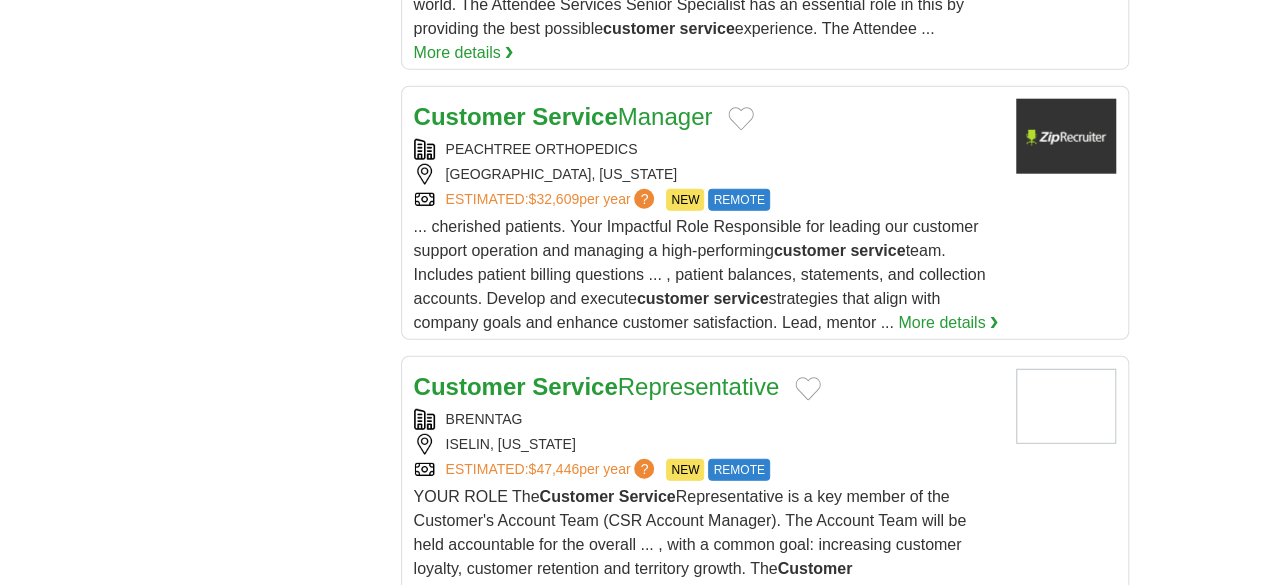 click on "ANTHOLOGY
REMOTE
ESTIMATED:
$47,447
per year
?
NEW REMOTE" at bounding box center (707, 739) 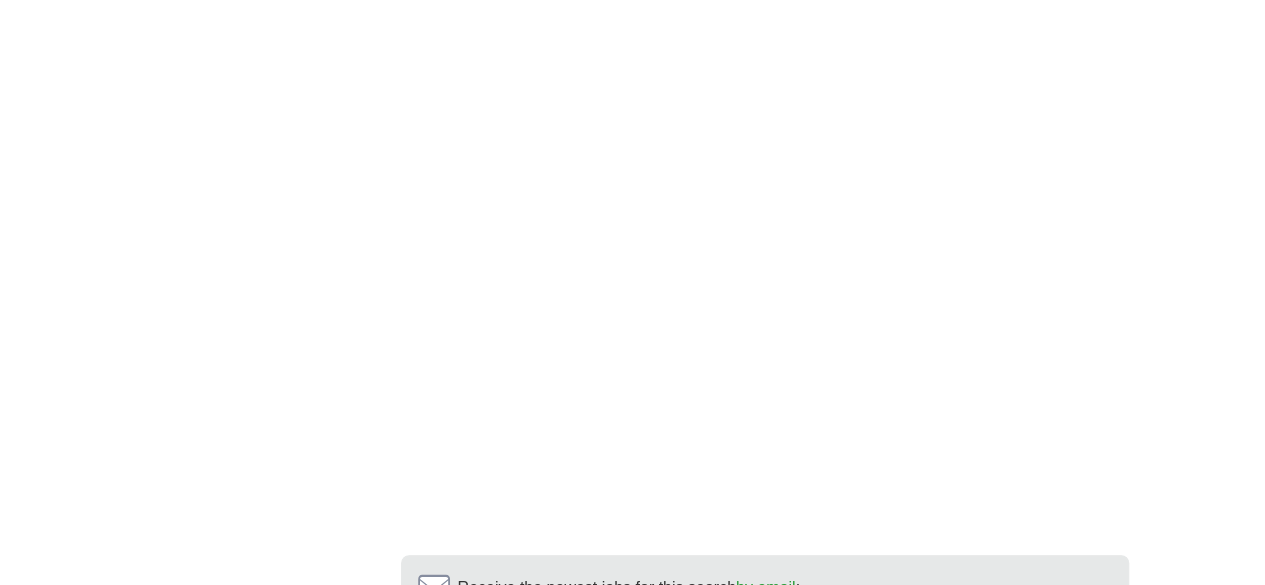 scroll, scrollTop: 3770, scrollLeft: 0, axis: vertical 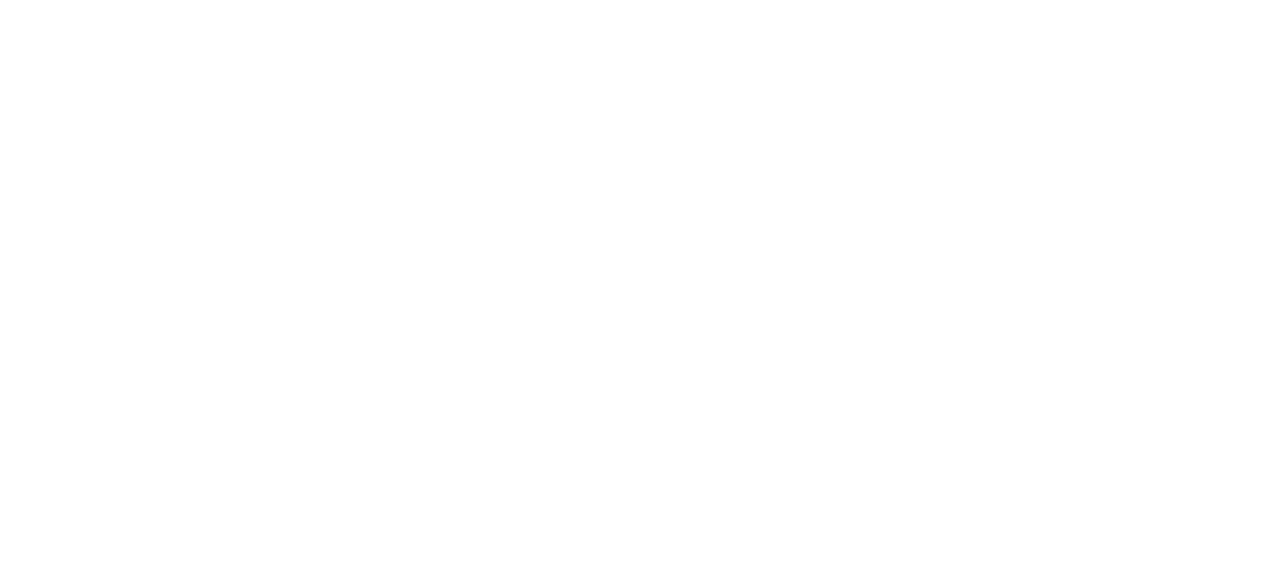 click on "3" at bounding box center (710, 864) 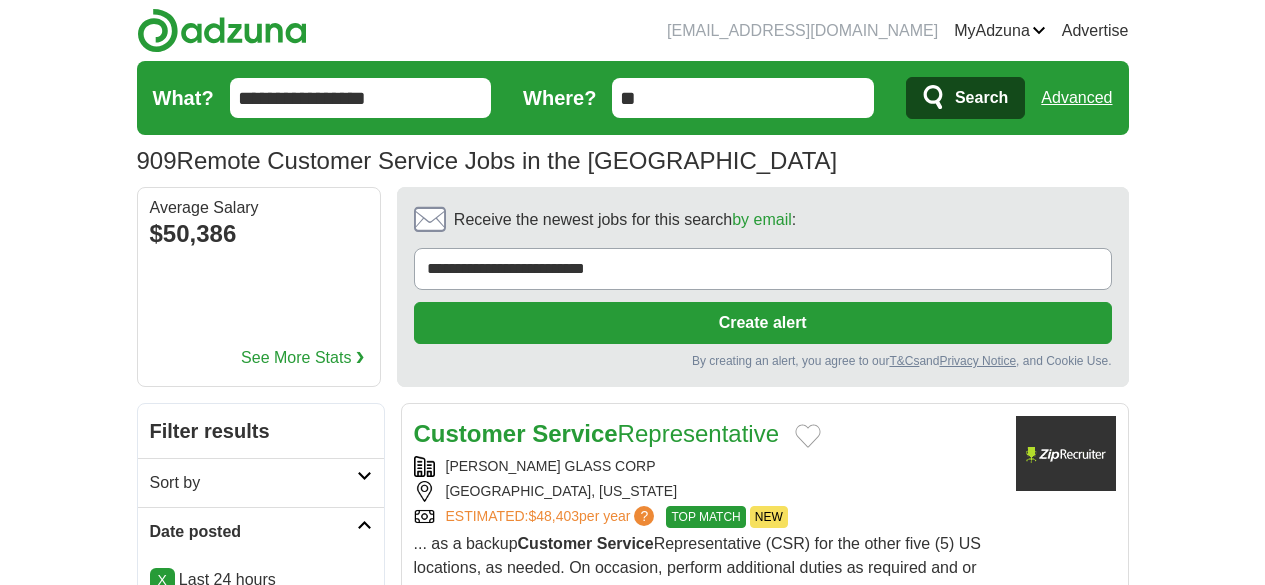 scroll, scrollTop: 0, scrollLeft: 0, axis: both 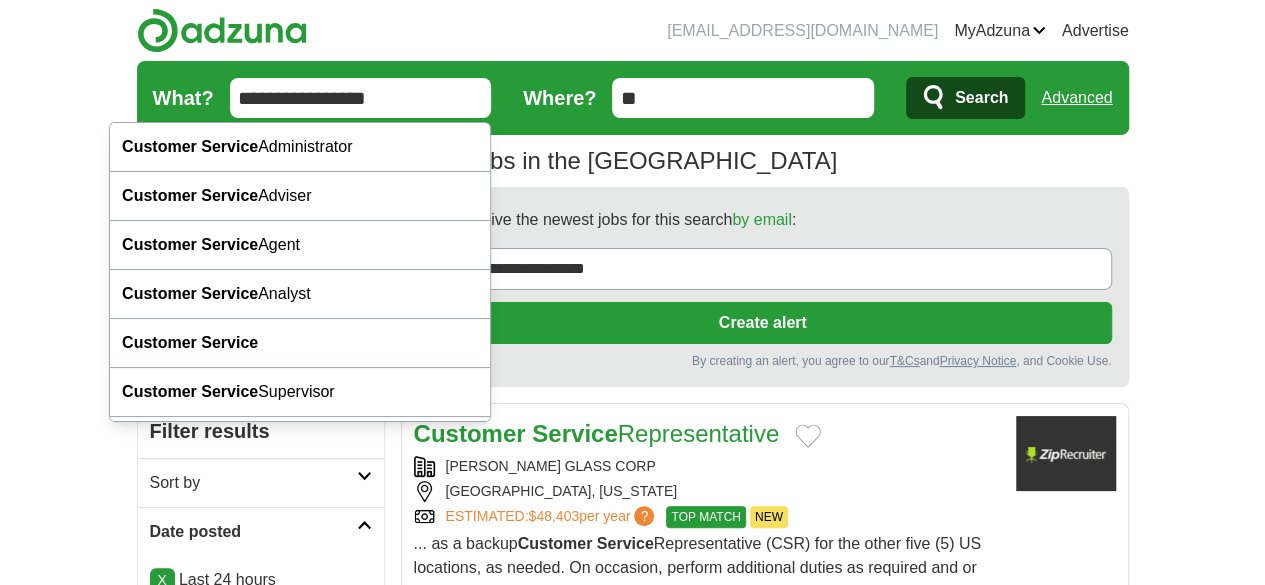 click on "**********" at bounding box center [361, 98] 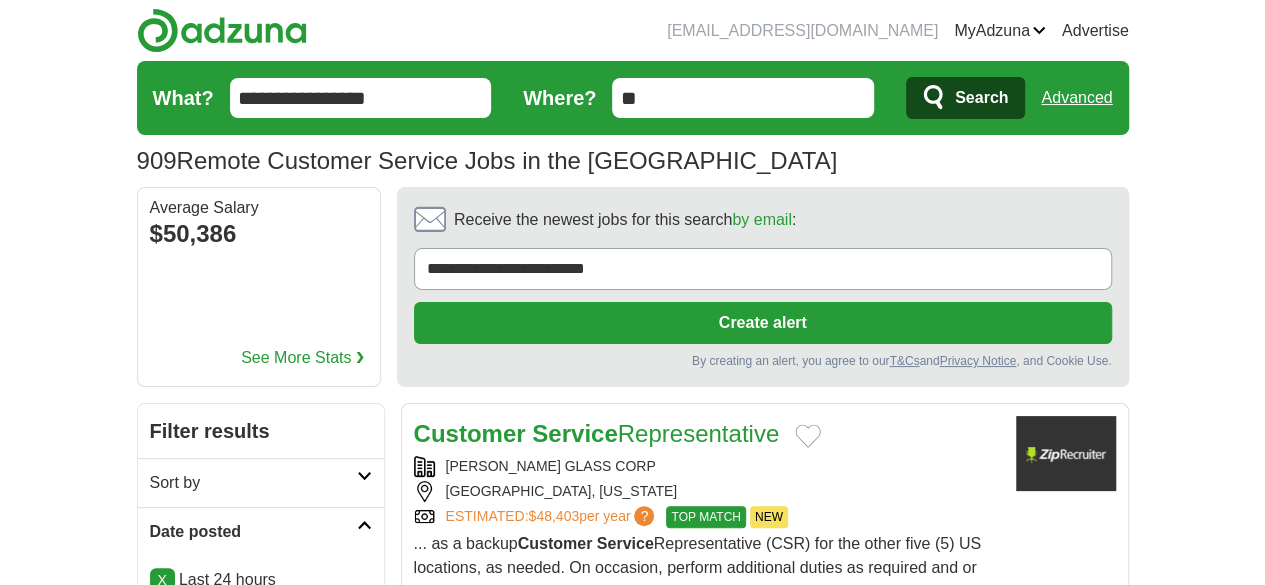 click on "**********" at bounding box center (361, 98) 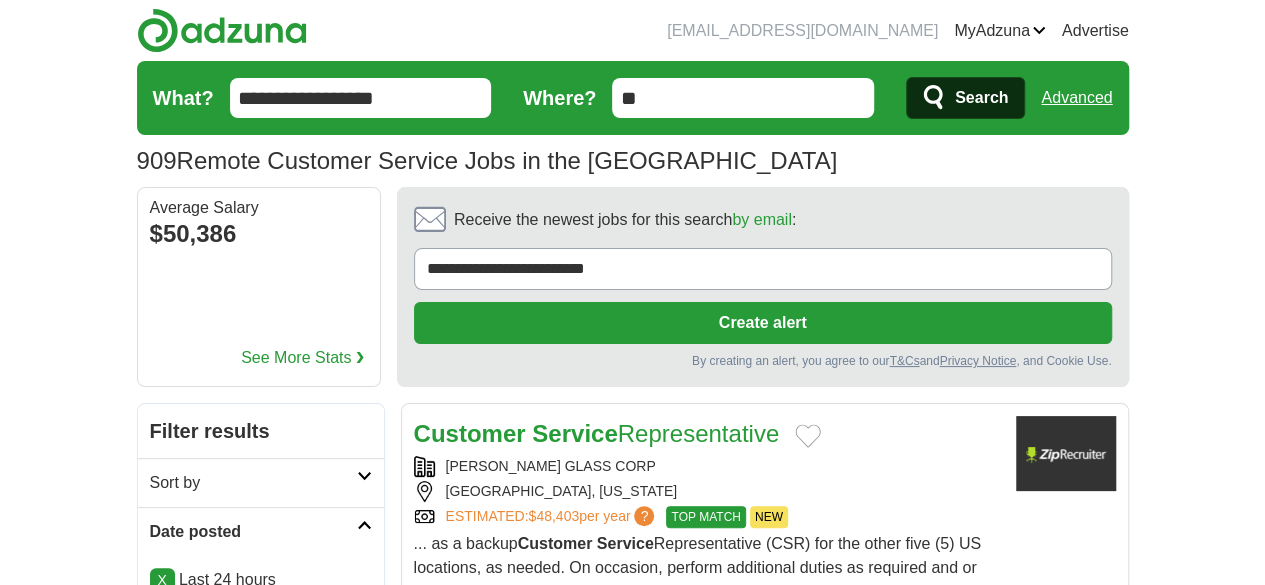 type on "**********" 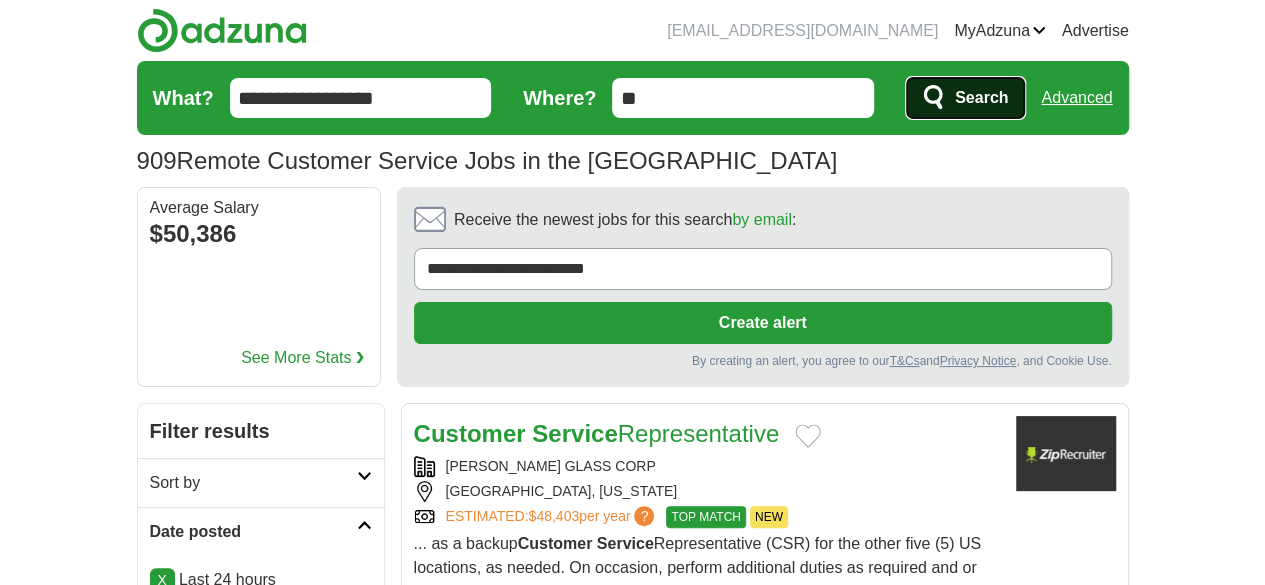 click on "Search" at bounding box center (981, 98) 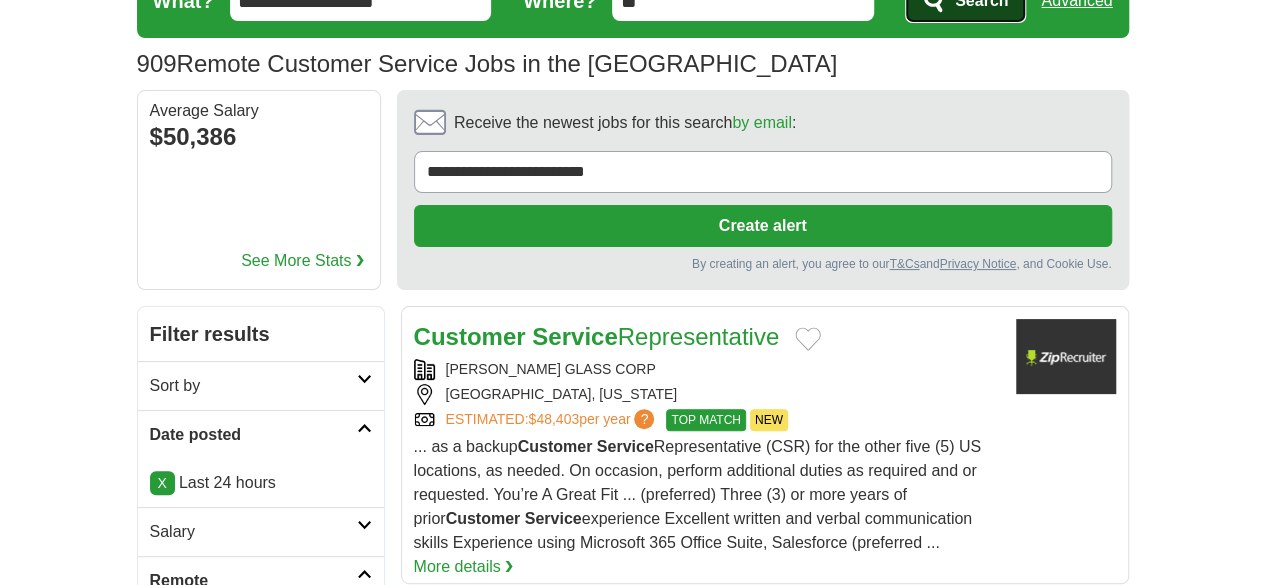 scroll, scrollTop: 0, scrollLeft: 0, axis: both 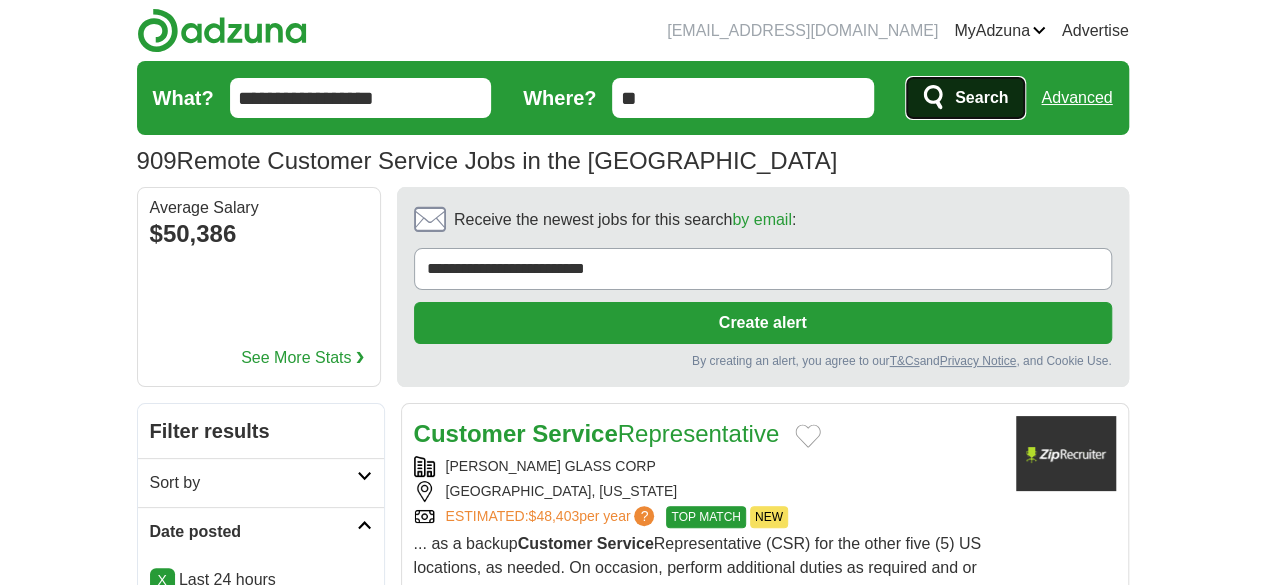 click on "Search" at bounding box center [981, 98] 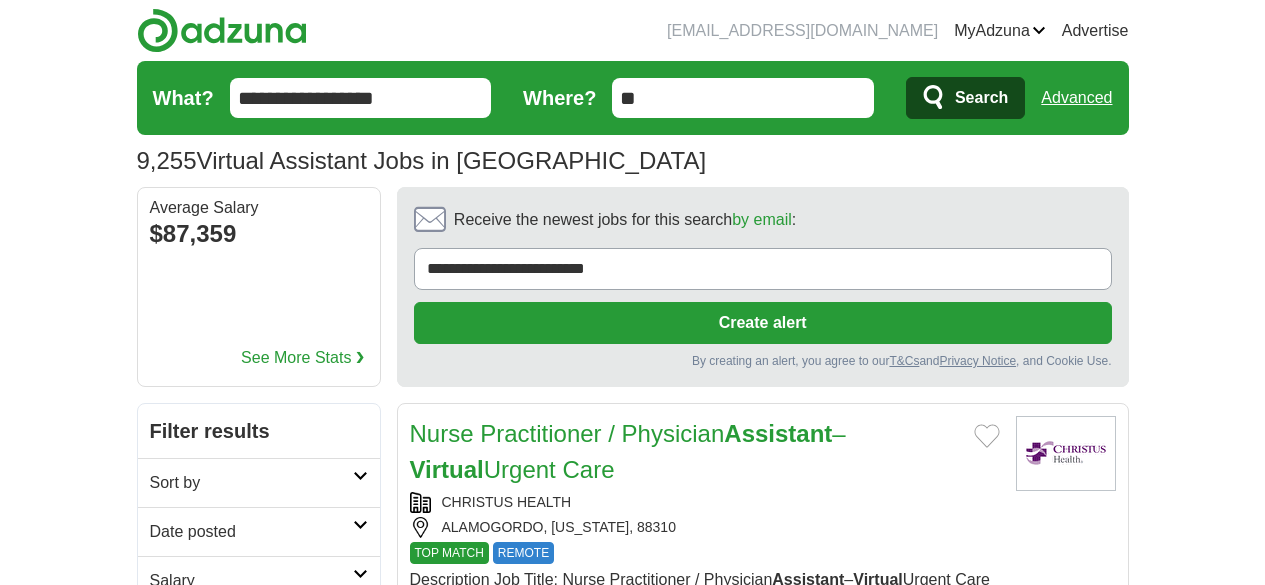 scroll, scrollTop: 0, scrollLeft: 0, axis: both 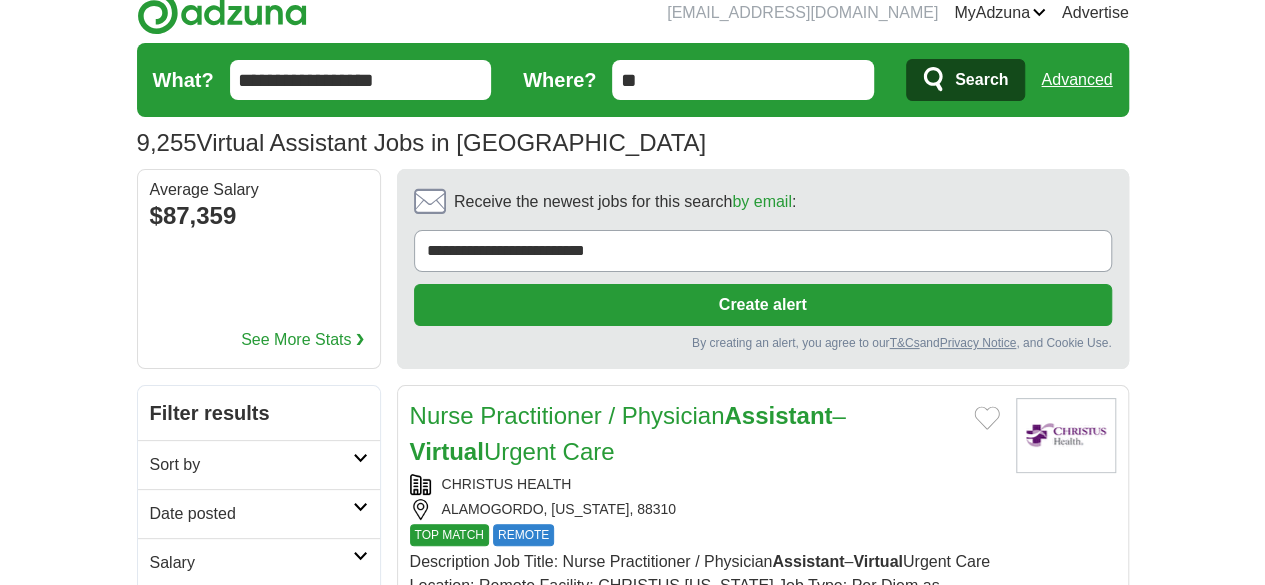 click on "[EMAIL_ADDRESS][DOMAIN_NAME]
[GEOGRAPHIC_DATA]
Alerts
Favorites
Resumes
ApplyIQ
Preferences
Posted jobs
Logout
Advertise
9,255
Virtual Assistant Jobs in [GEOGRAPHIC_DATA]
[GEOGRAPHIC_DATA]
[GEOGRAPHIC_DATA]
Select a salary range
Salary from
from $10,000" at bounding box center [632, 1948] 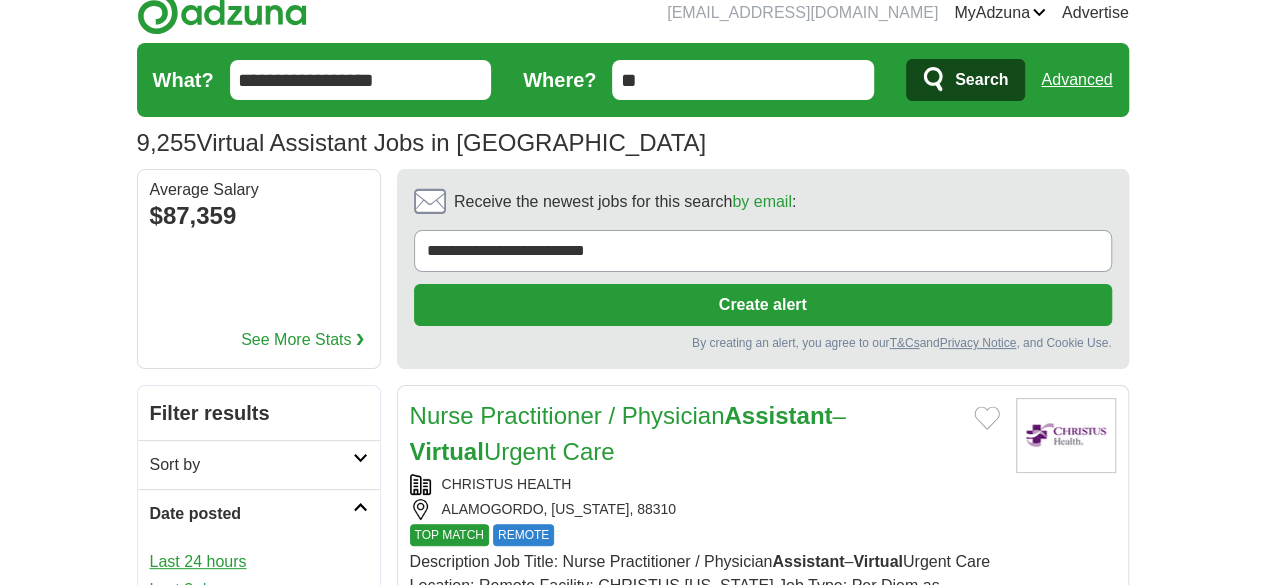 click on "Last 24 hours" at bounding box center [259, 562] 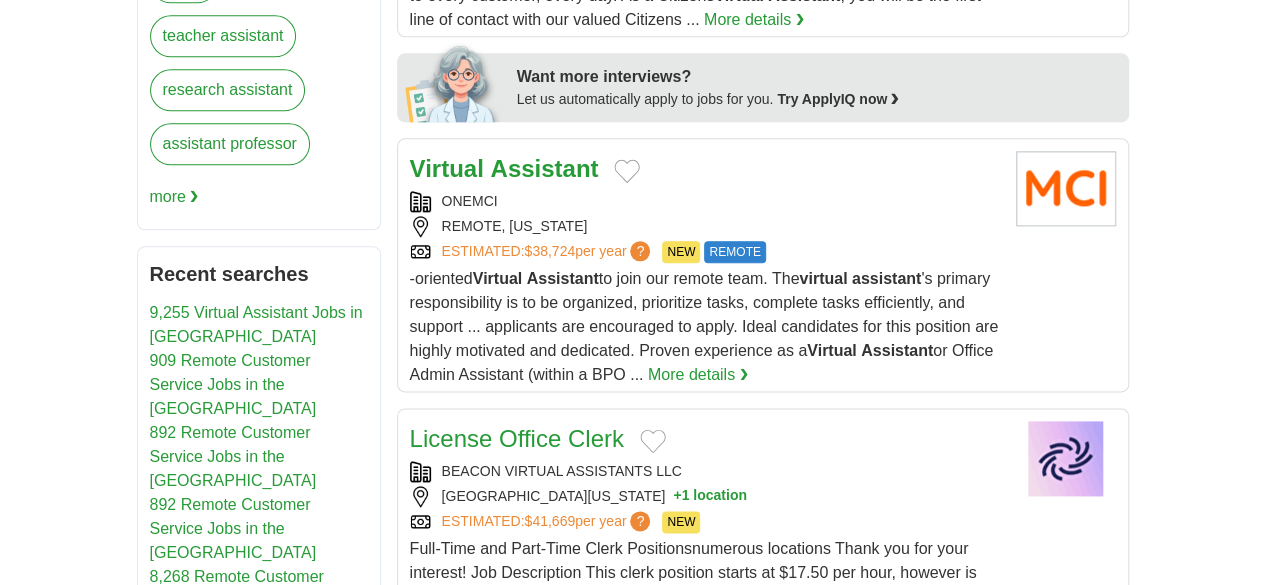 scroll, scrollTop: 0, scrollLeft: 0, axis: both 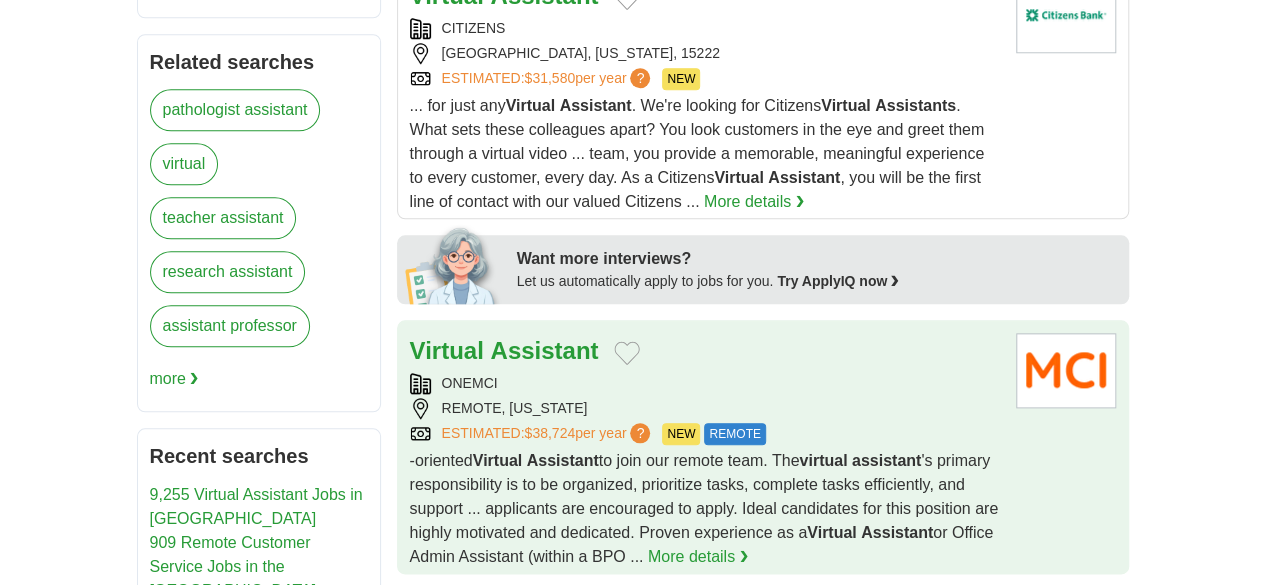 click on "REMOTE, FLORIDA" at bounding box center [705, 408] 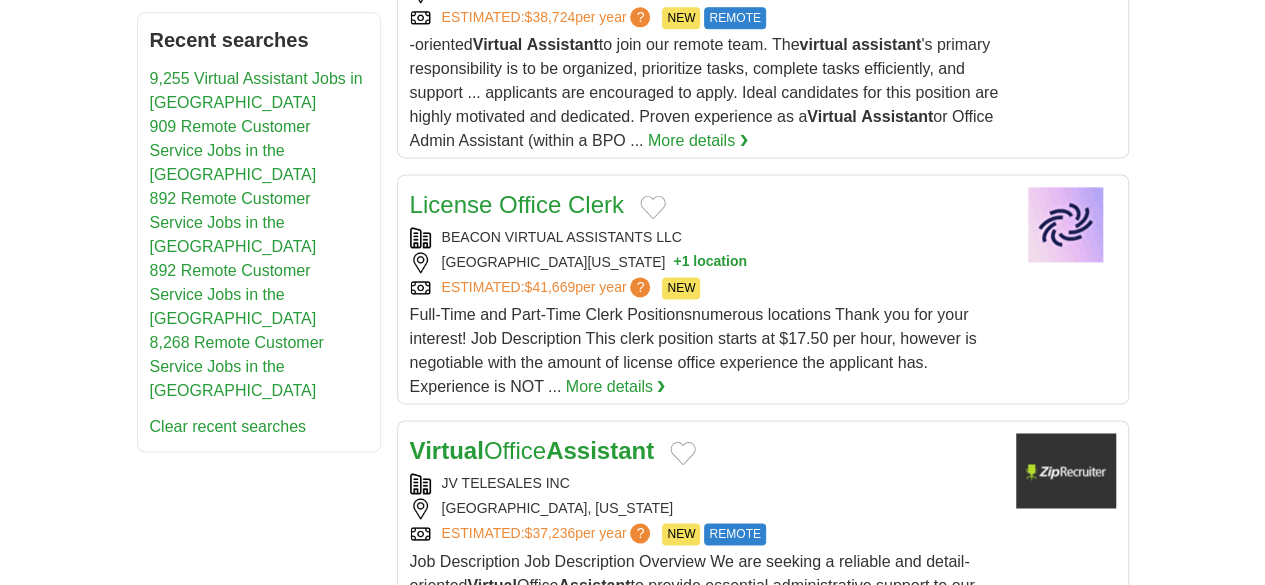 scroll, scrollTop: 1358, scrollLeft: 0, axis: vertical 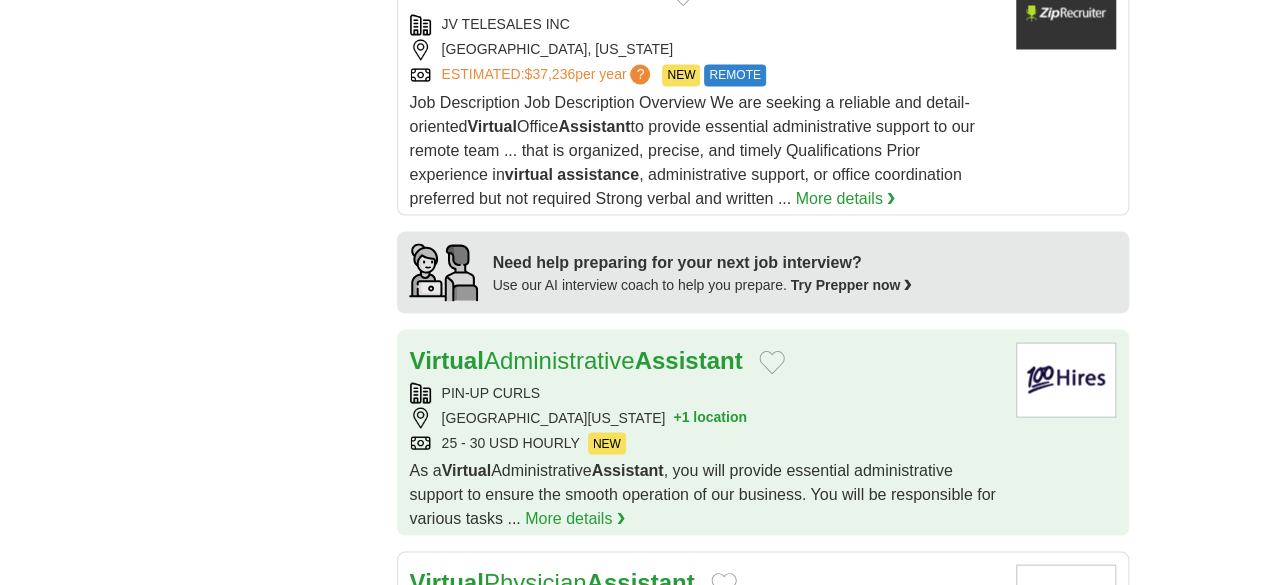 click on "Virtual  Administrative  Assistant" at bounding box center (705, 360) 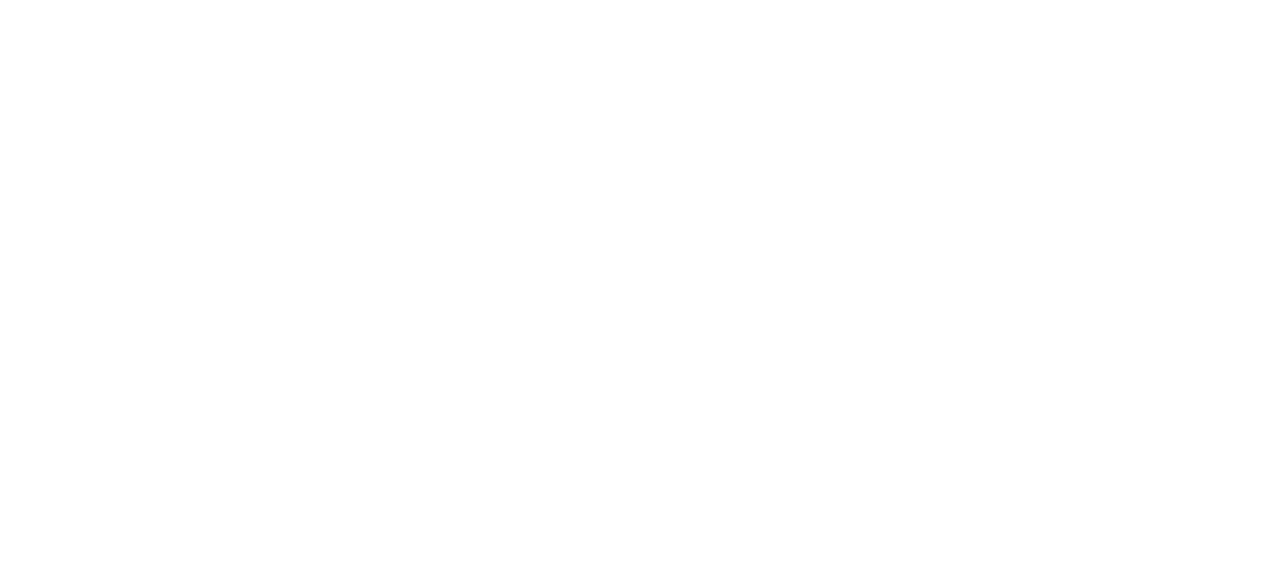 scroll, scrollTop: 3434, scrollLeft: 0, axis: vertical 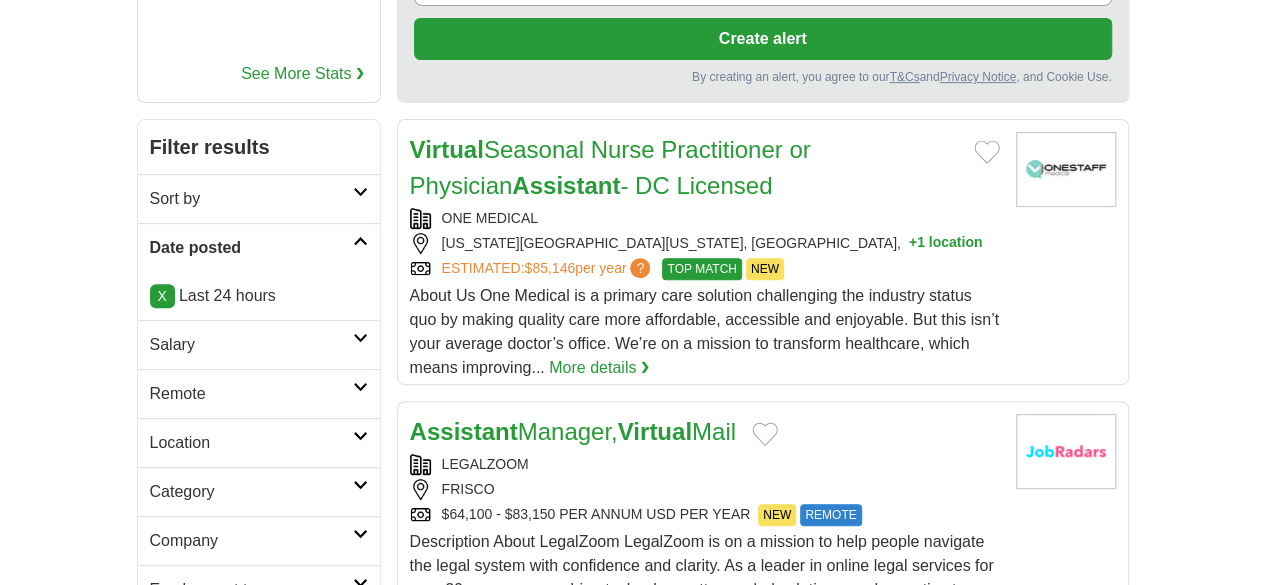 click on "Remote" at bounding box center (259, 393) 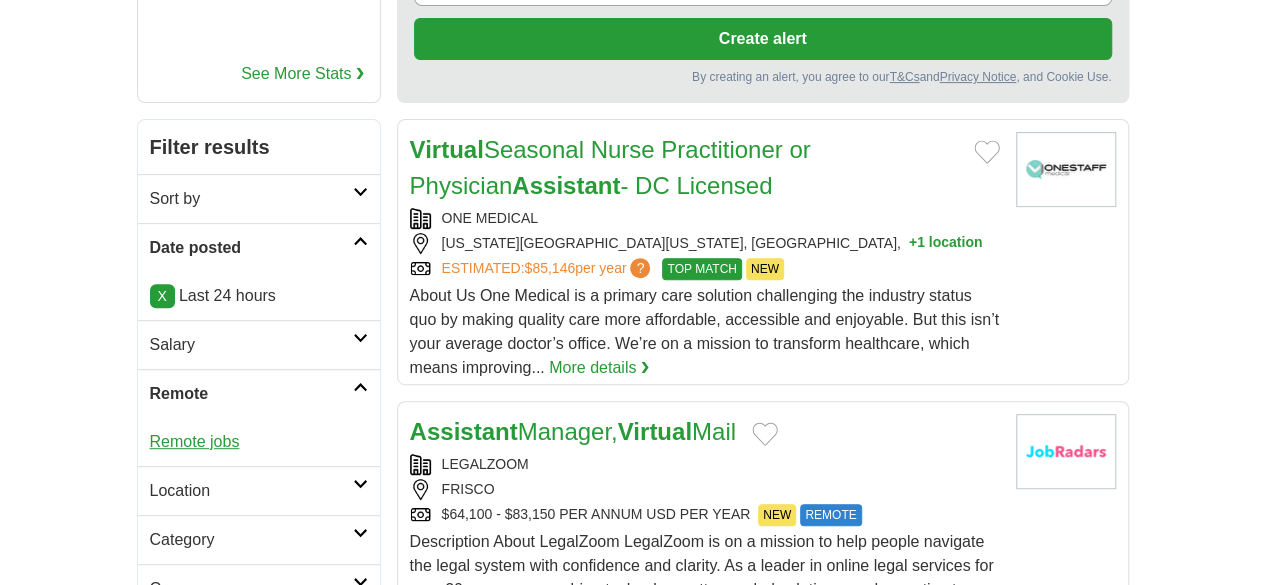 click on "Remote jobs" at bounding box center (195, 441) 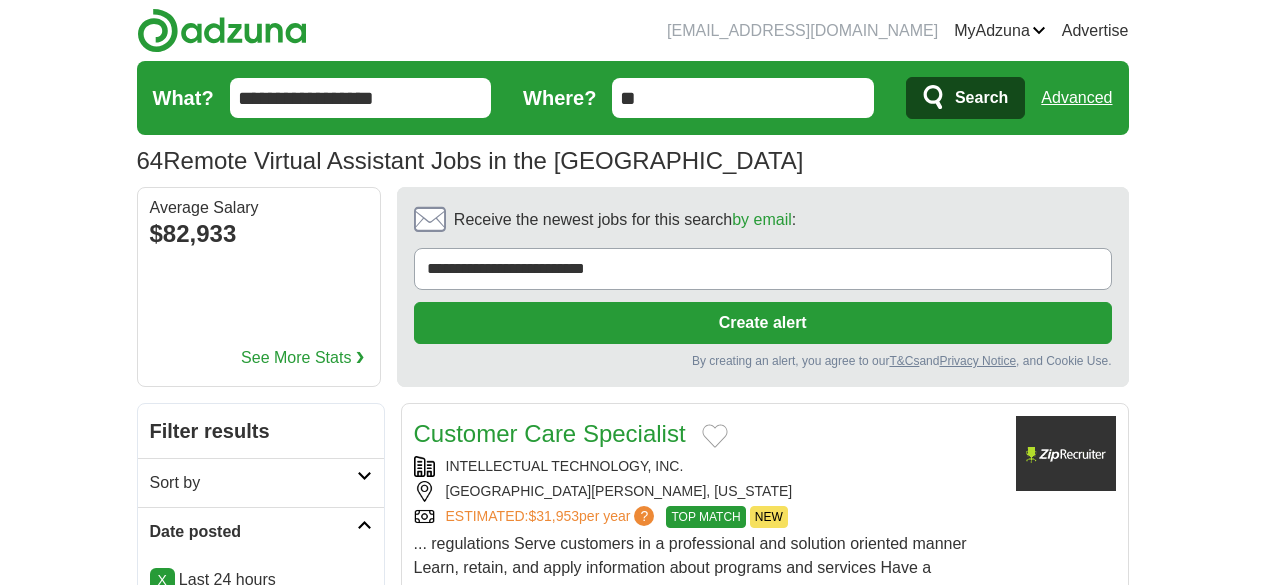 scroll, scrollTop: 0, scrollLeft: 0, axis: both 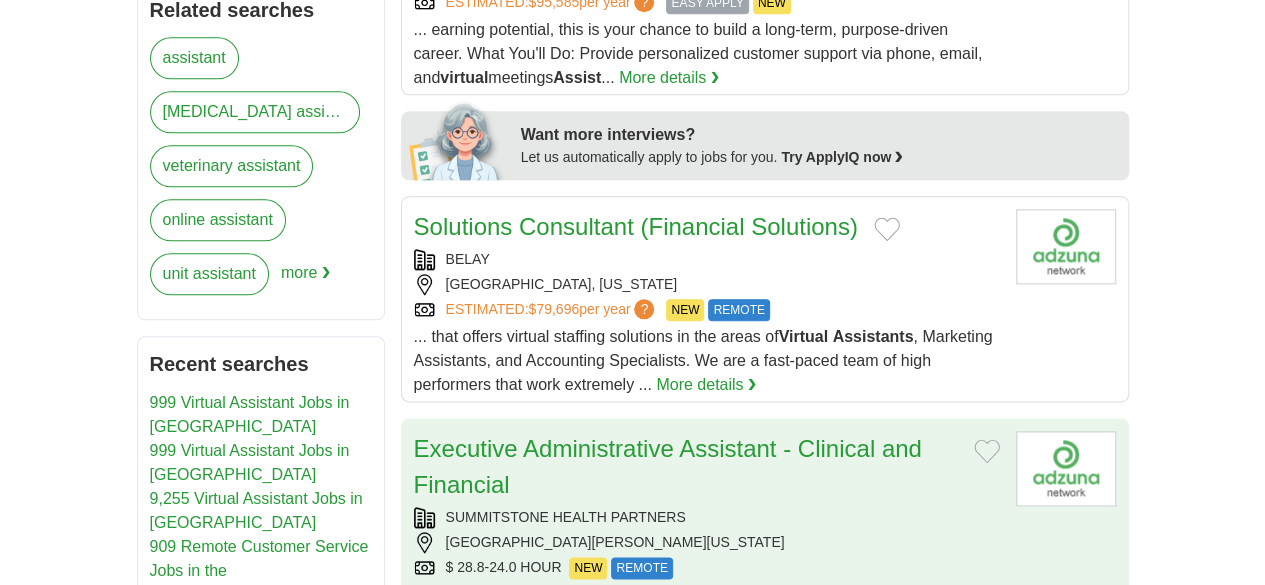 click on "SUMMITSTONE HEALTH PARTNERS
[GEOGRAPHIC_DATA][PERSON_NAME], [US_STATE], 80525
$ 28.8-24.0 HOUR
NEW REMOTE" at bounding box center [707, 543] 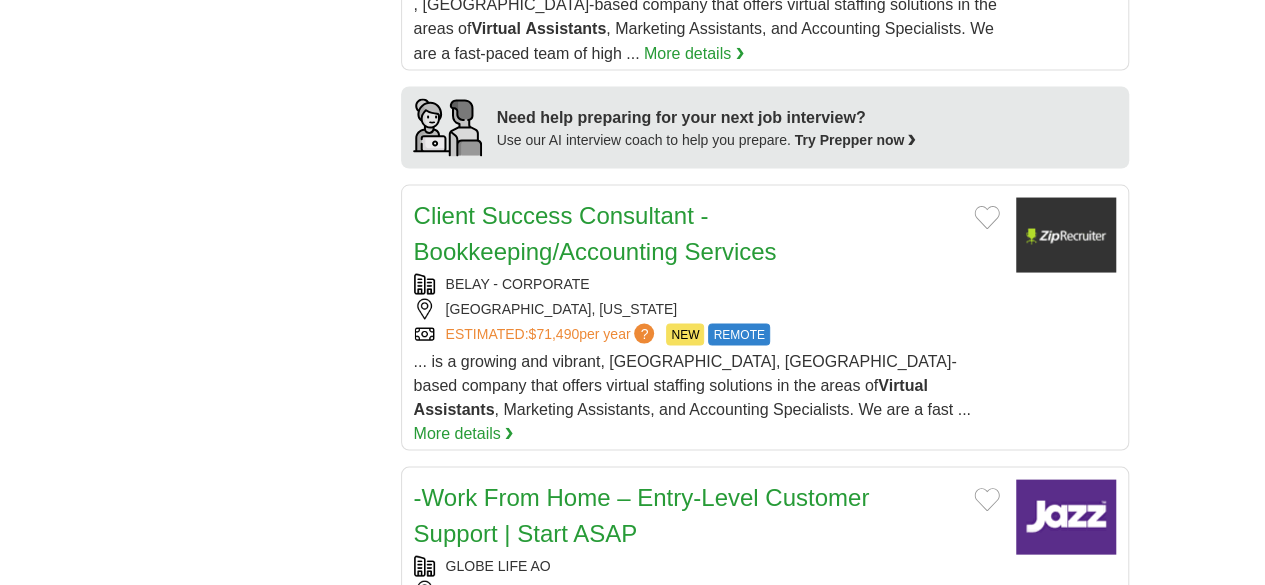 scroll, scrollTop: 1854, scrollLeft: 0, axis: vertical 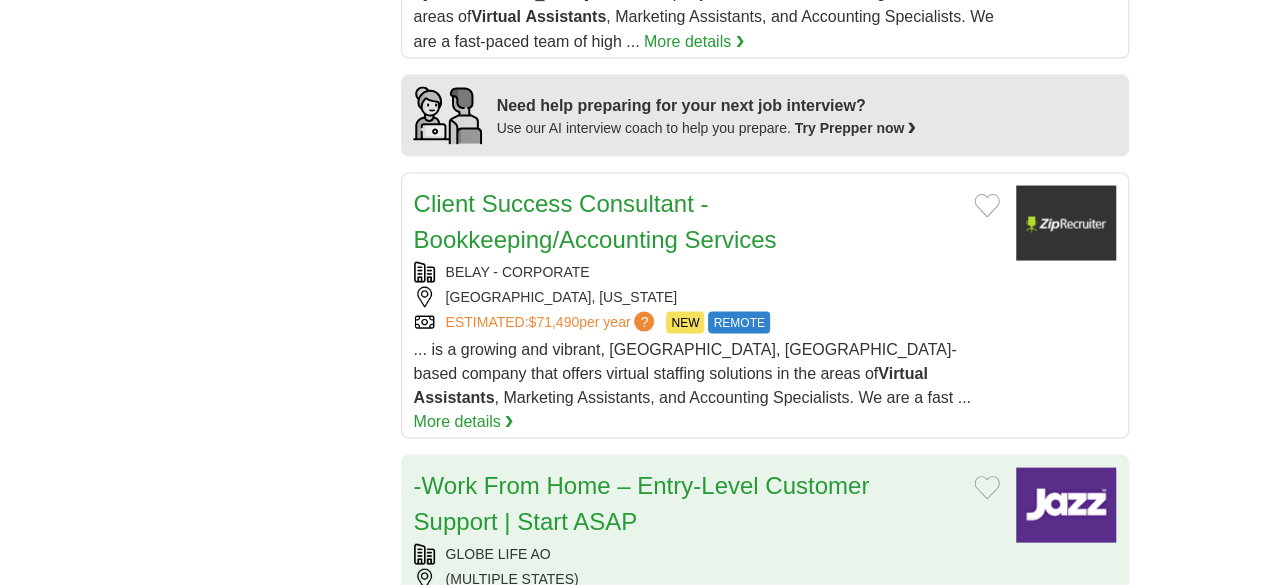 click on "ESTIMATED:
$99,415
per year
?
EASY APPLY NEW" at bounding box center (707, 604) 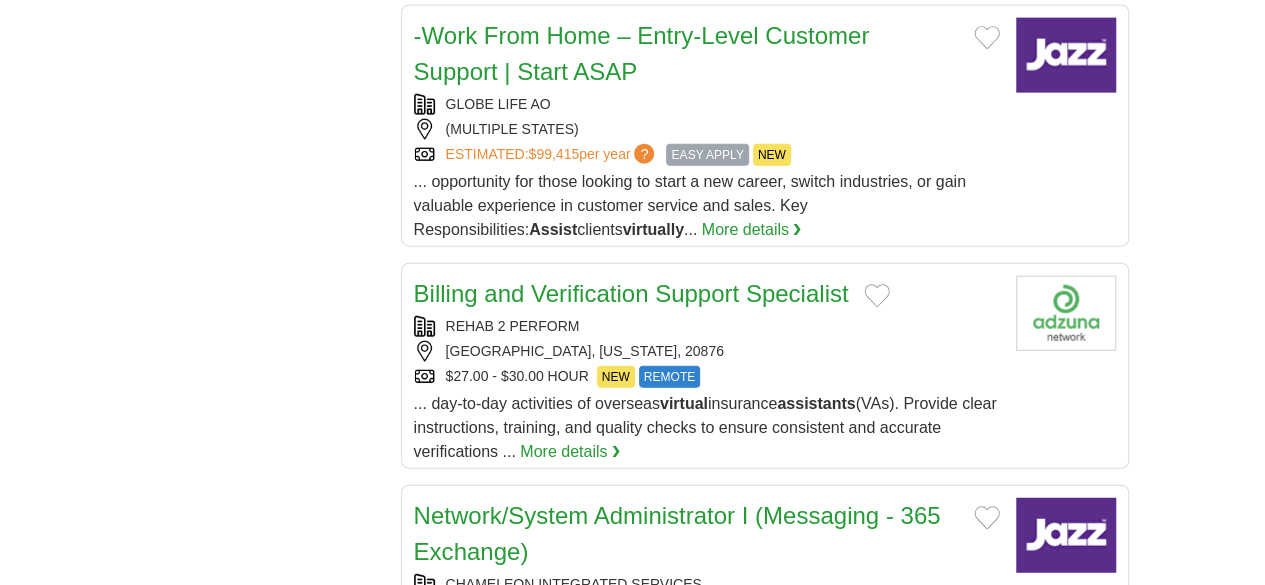 scroll, scrollTop: 2322, scrollLeft: 0, axis: vertical 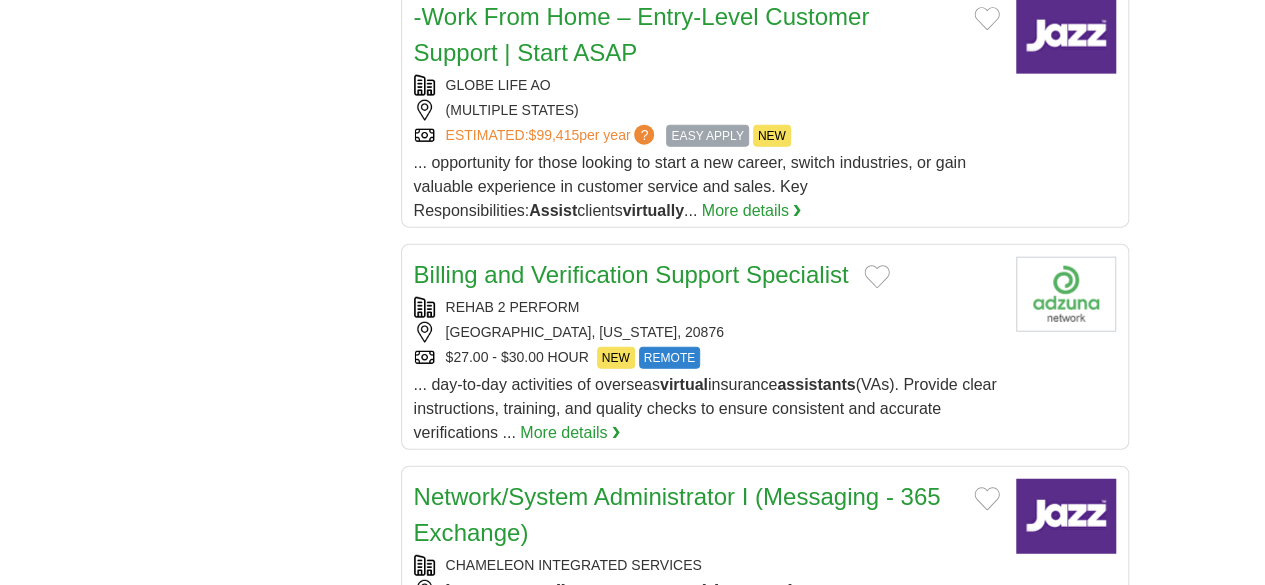 click on "3" at bounding box center (732, 1054) 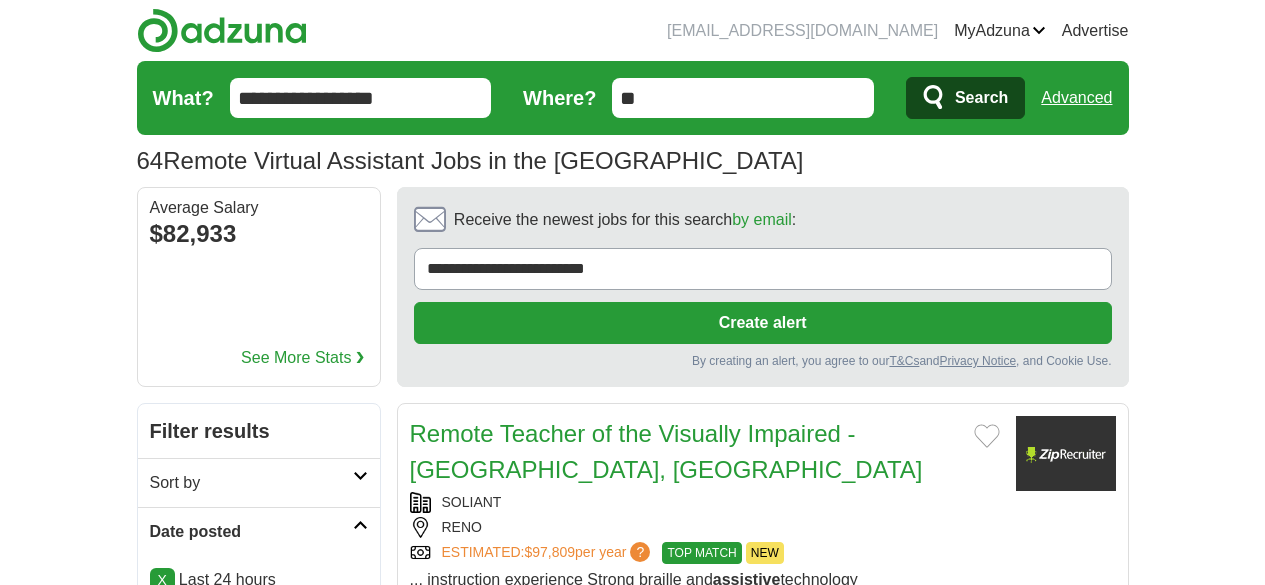 scroll, scrollTop: 0, scrollLeft: 0, axis: both 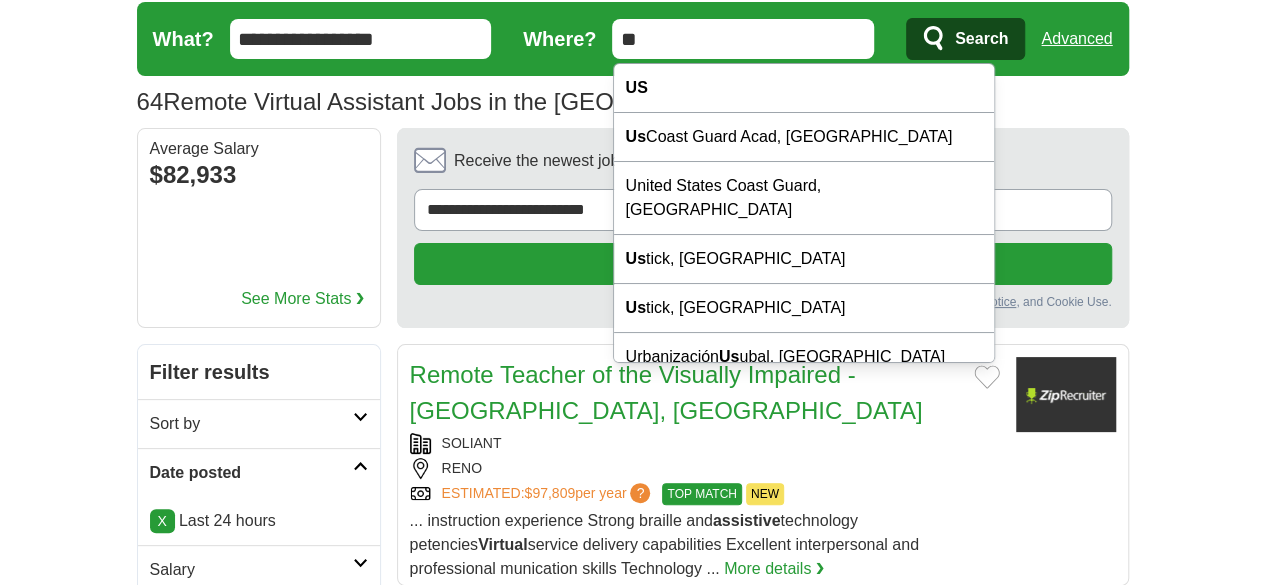 click on "**" at bounding box center [743, 39] 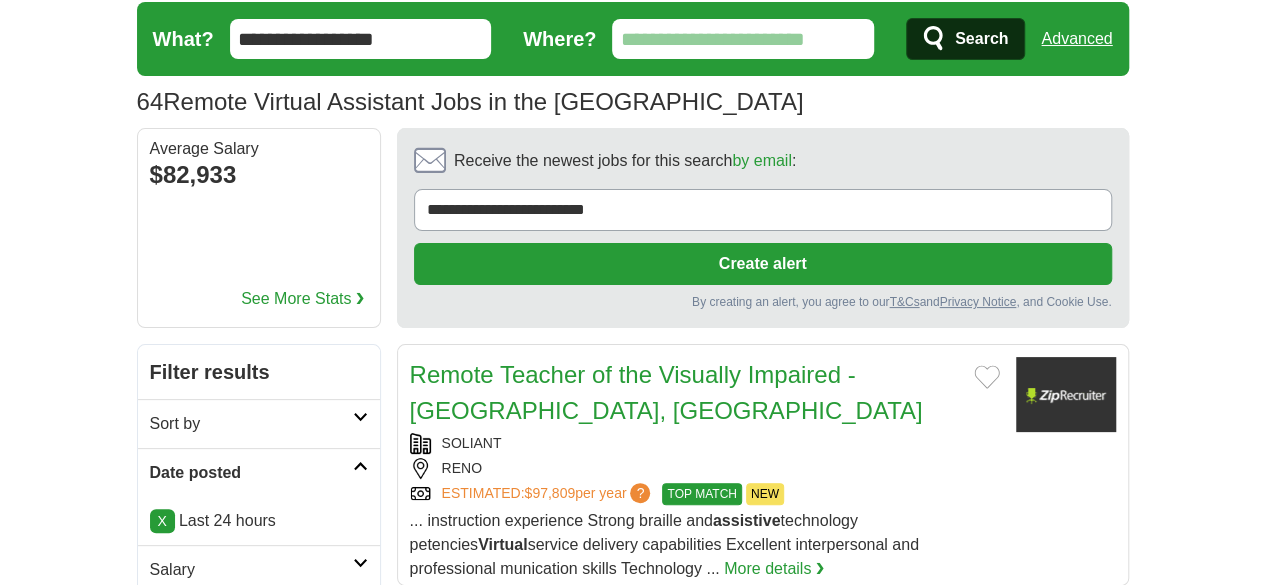 type 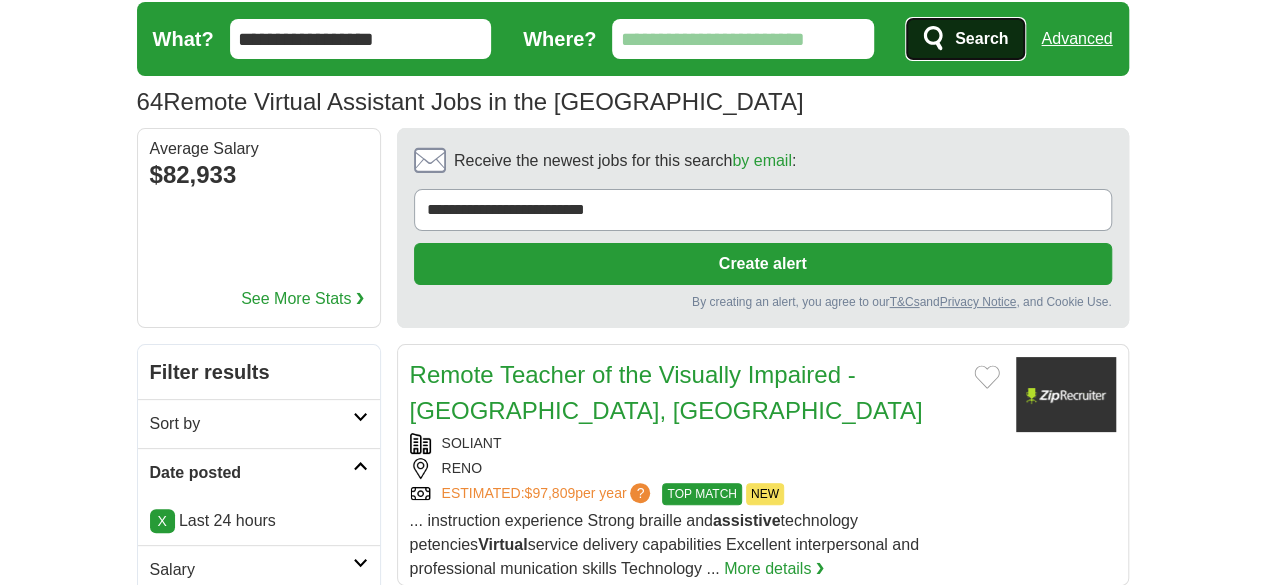 click on "Search" at bounding box center (965, 39) 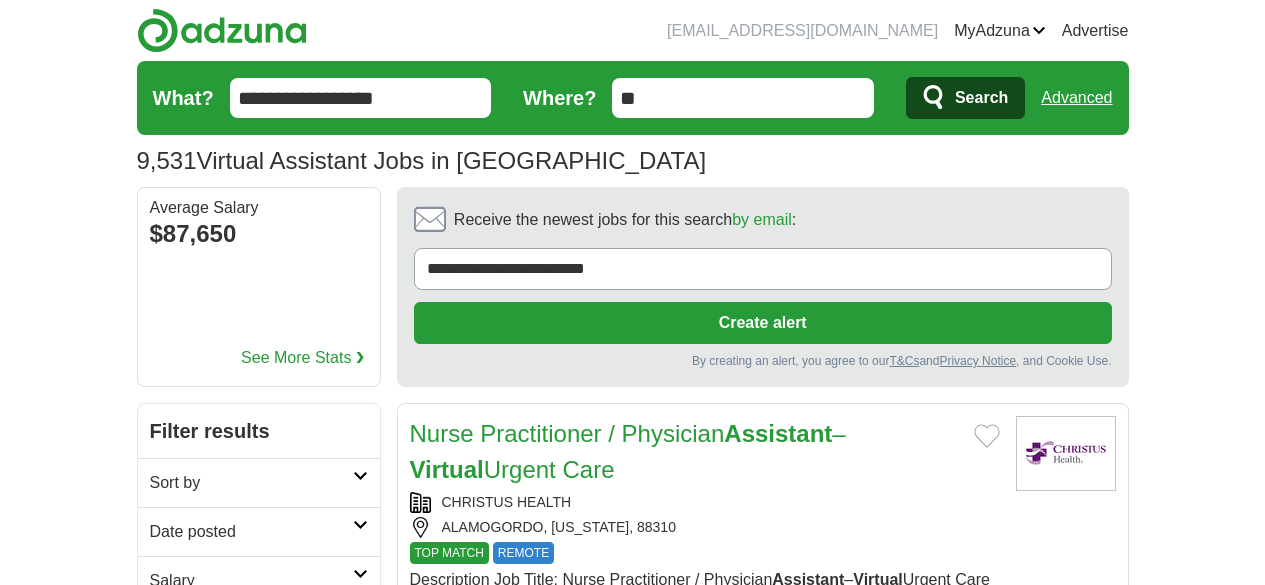 scroll, scrollTop: 0, scrollLeft: 0, axis: both 